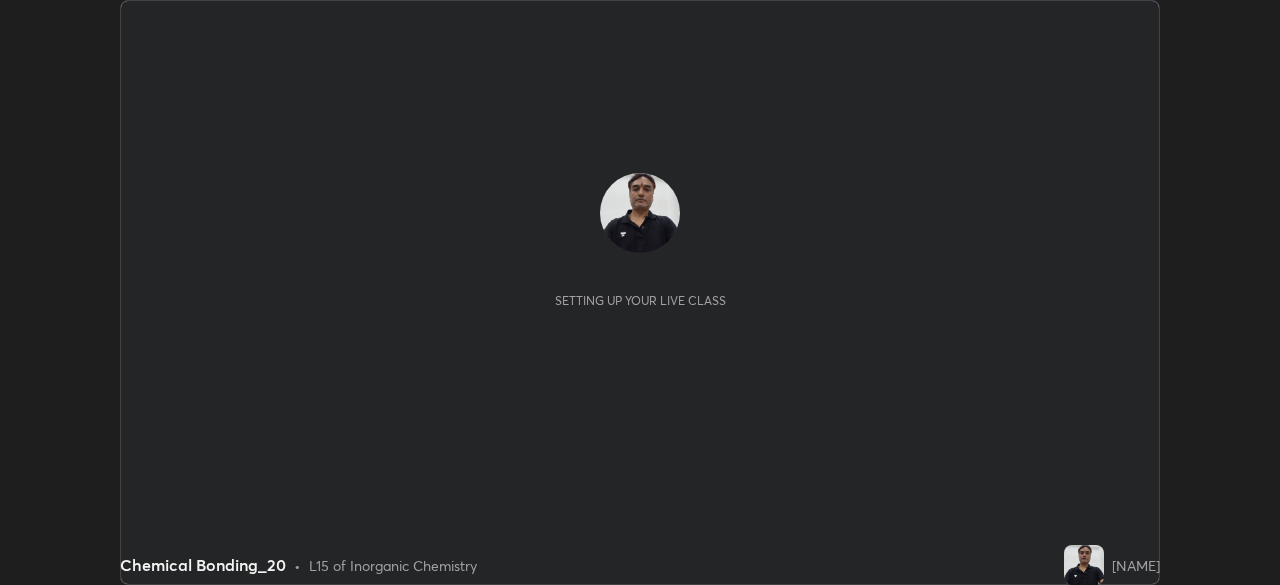 scroll, scrollTop: 0, scrollLeft: 0, axis: both 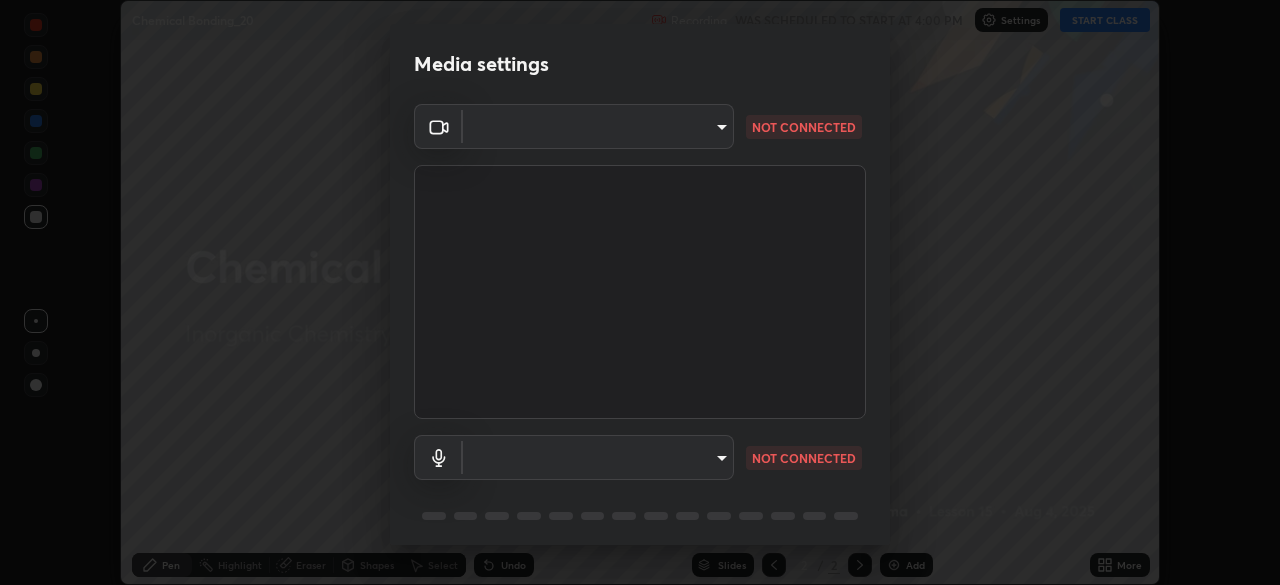 type on "f5ae6119dc4fab334a8cf66c369197aa9d1a3f6993b34b3aeb85a59339566d19" 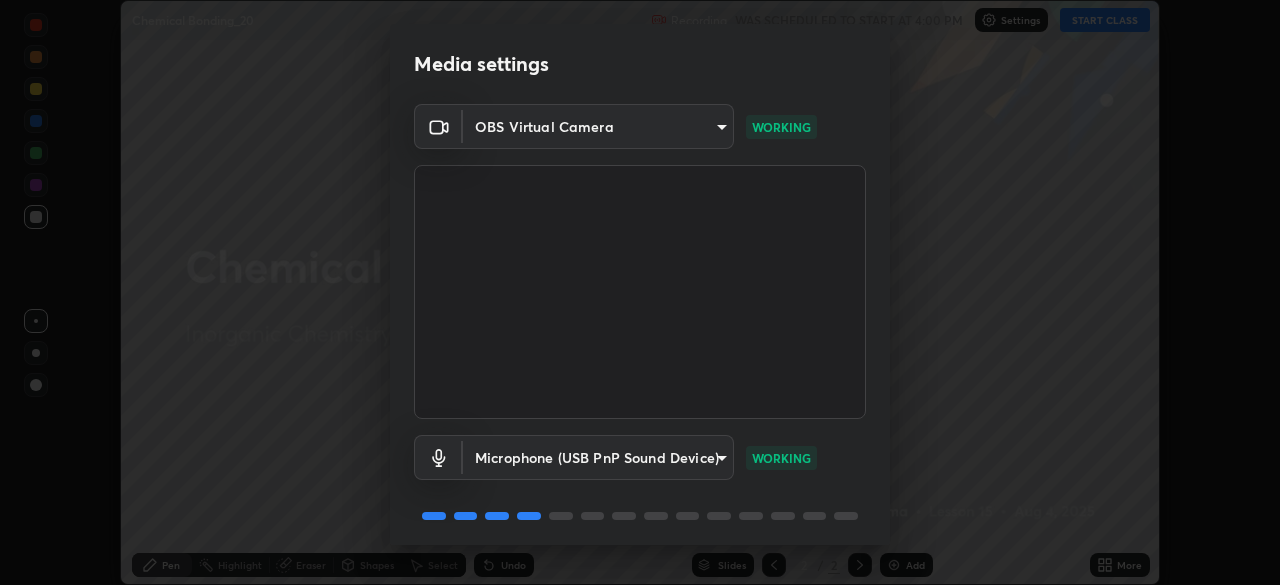 scroll, scrollTop: 71, scrollLeft: 0, axis: vertical 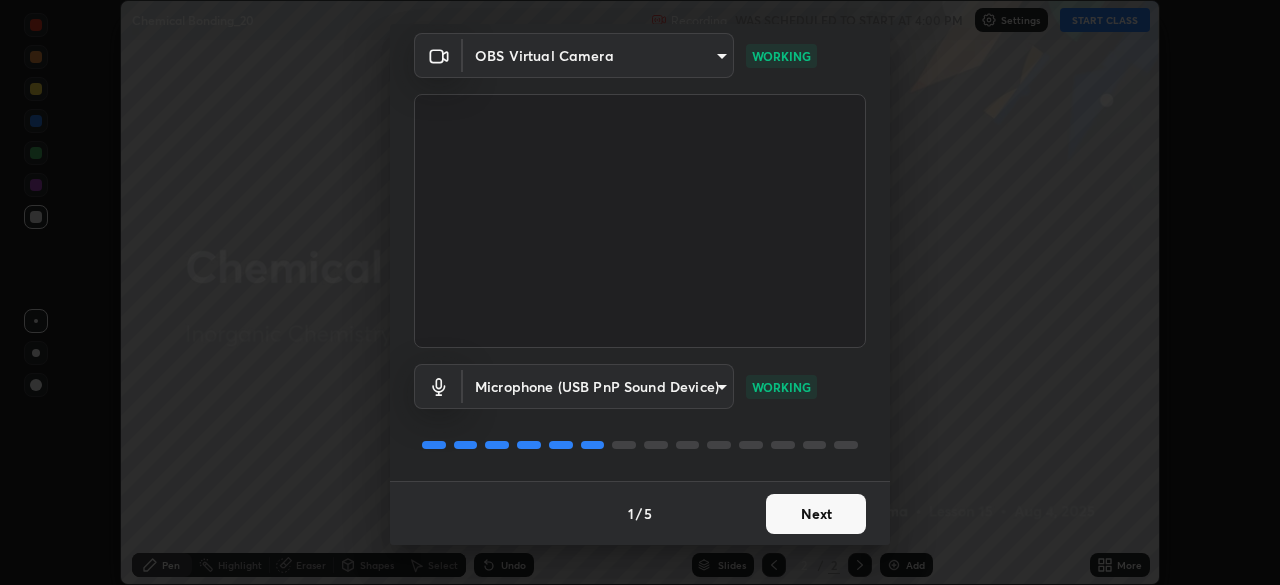 click on "Next" at bounding box center (816, 514) 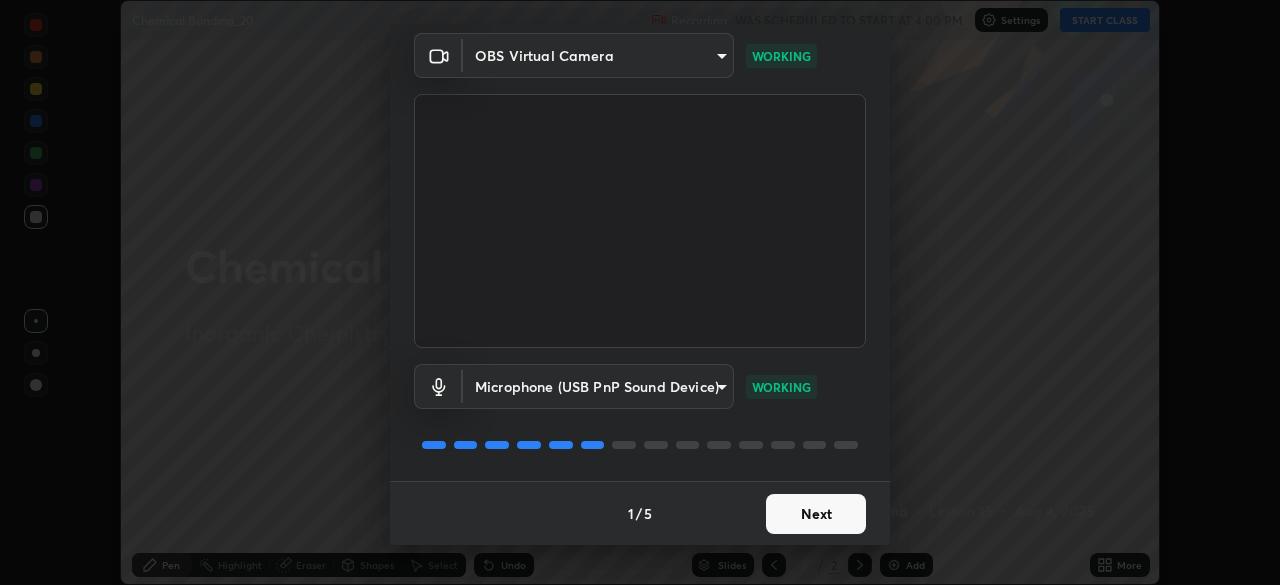 scroll, scrollTop: 0, scrollLeft: 0, axis: both 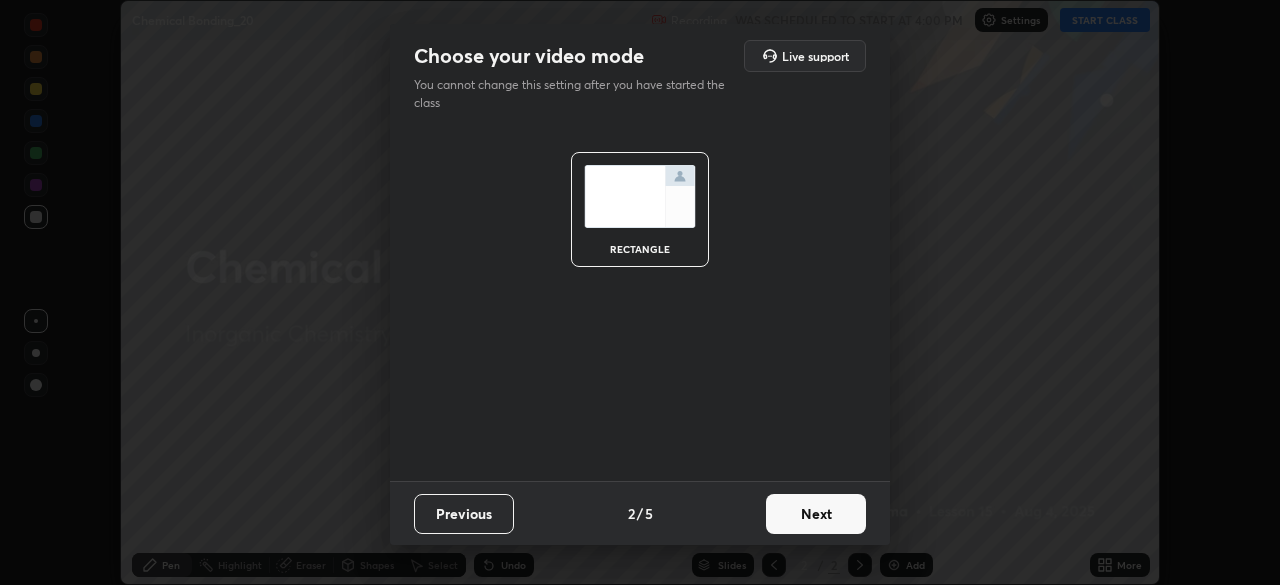 click on "Next" at bounding box center (816, 514) 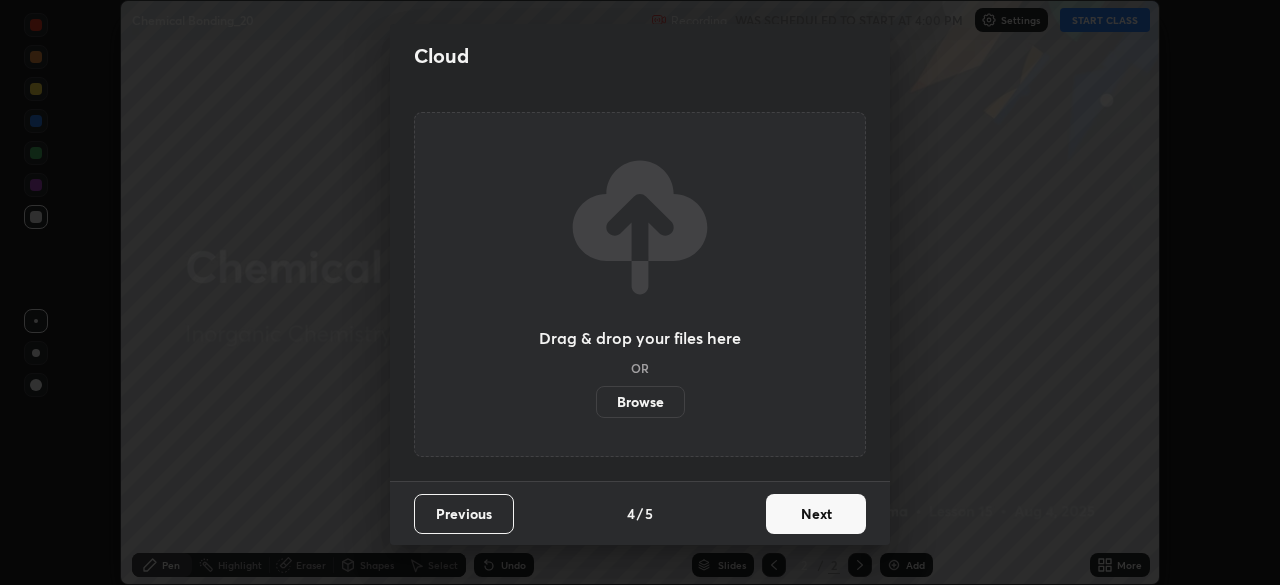 click on "Next" at bounding box center (816, 514) 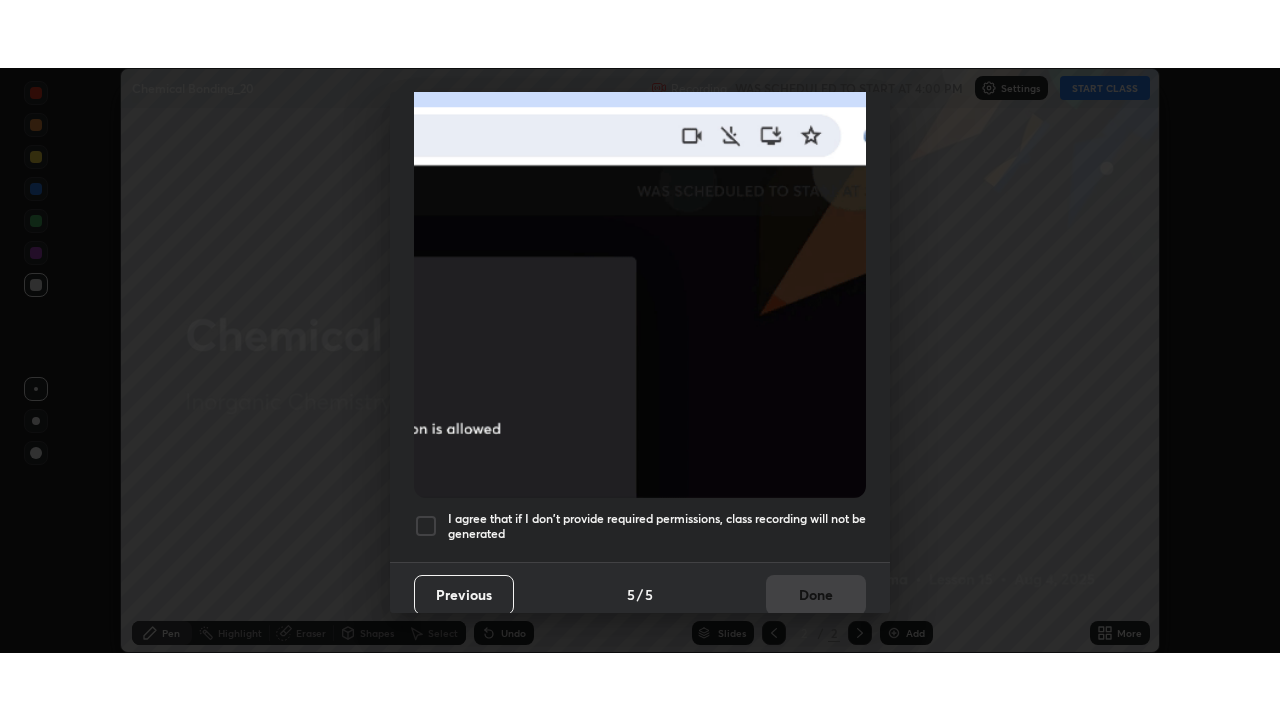 scroll, scrollTop: 479, scrollLeft: 0, axis: vertical 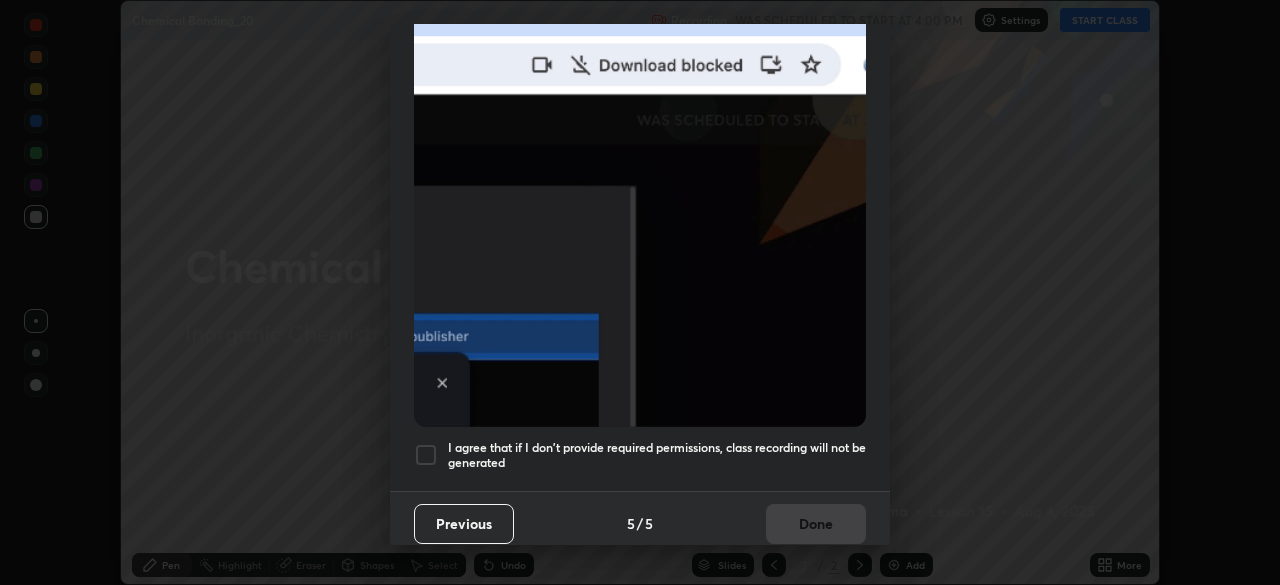 click at bounding box center (426, 455) 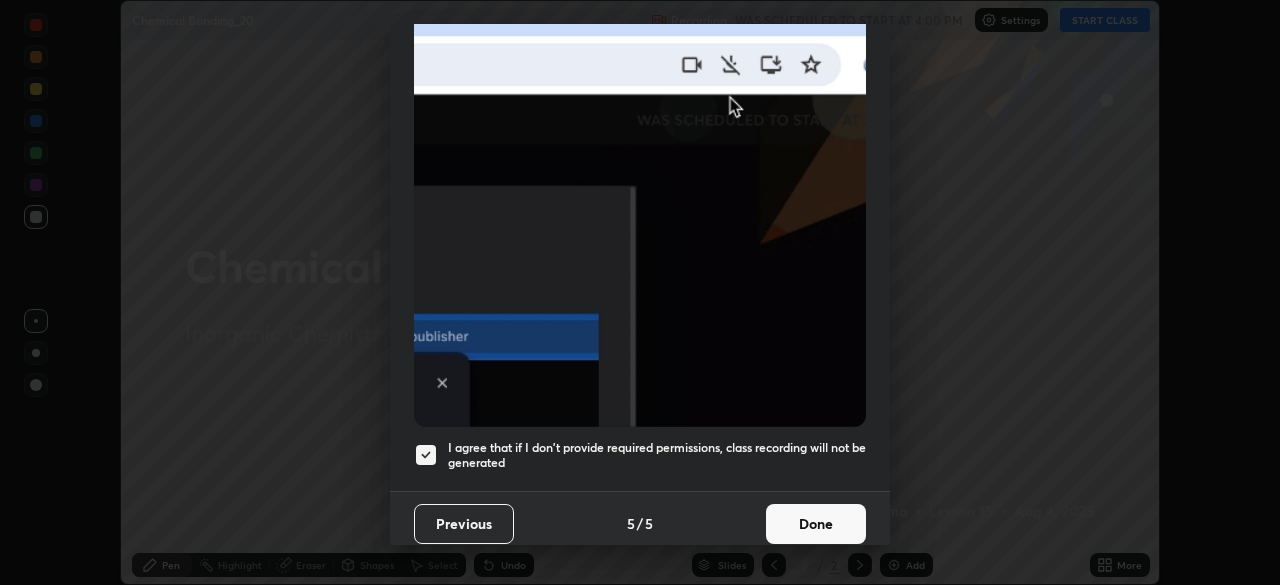 click on "Done" at bounding box center (816, 524) 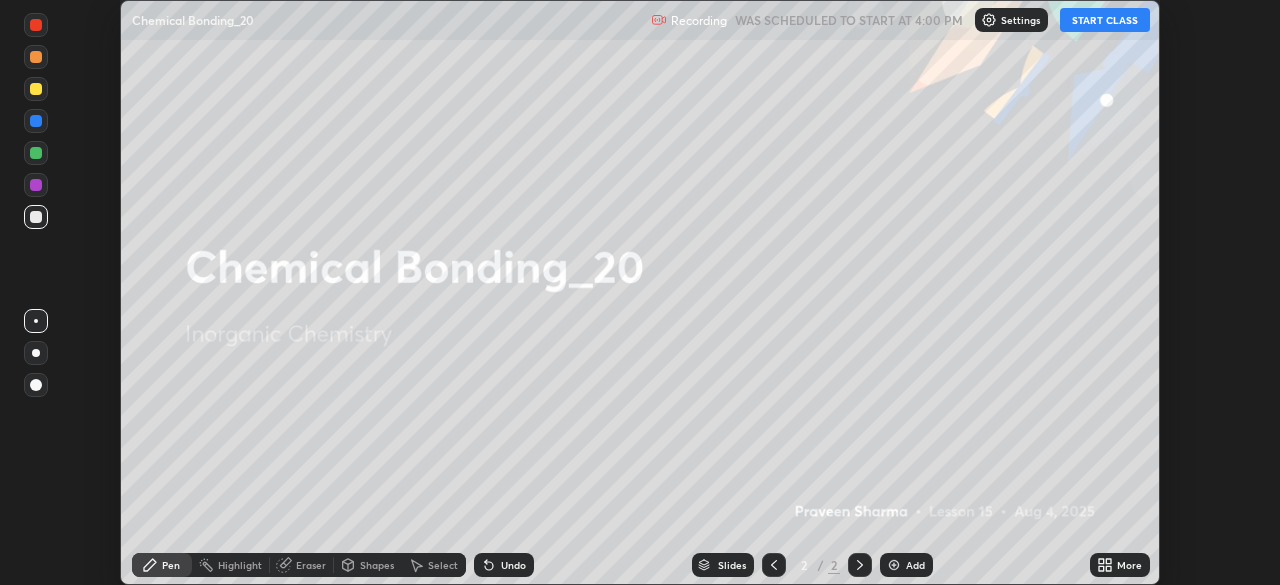 click on "START CLASS" at bounding box center (1105, 20) 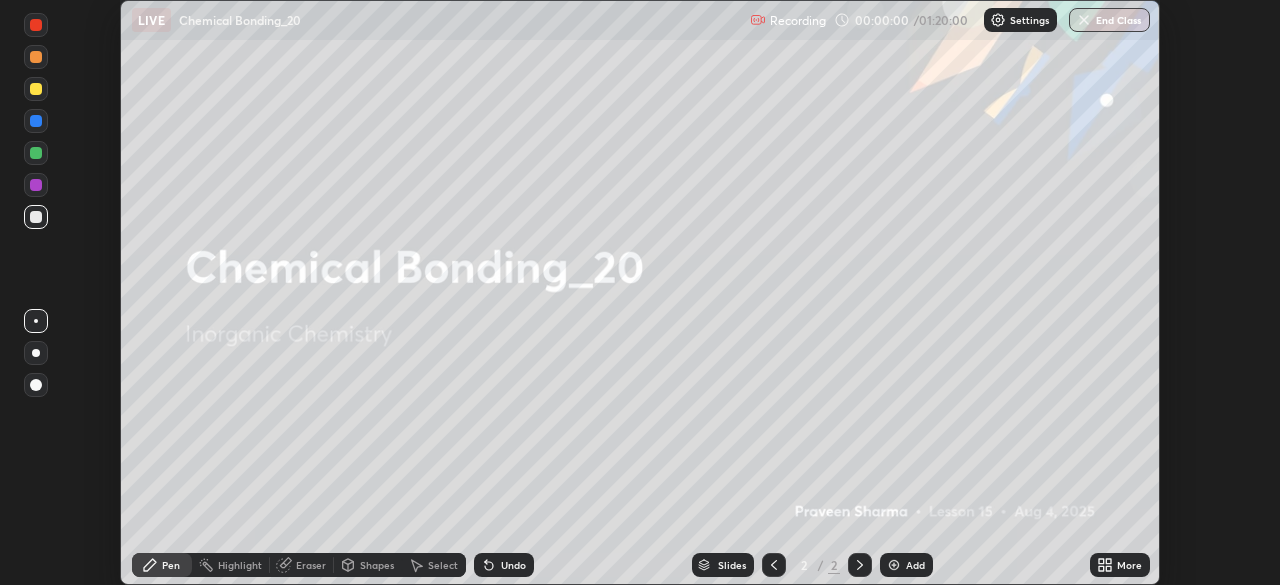 click at bounding box center (894, 565) 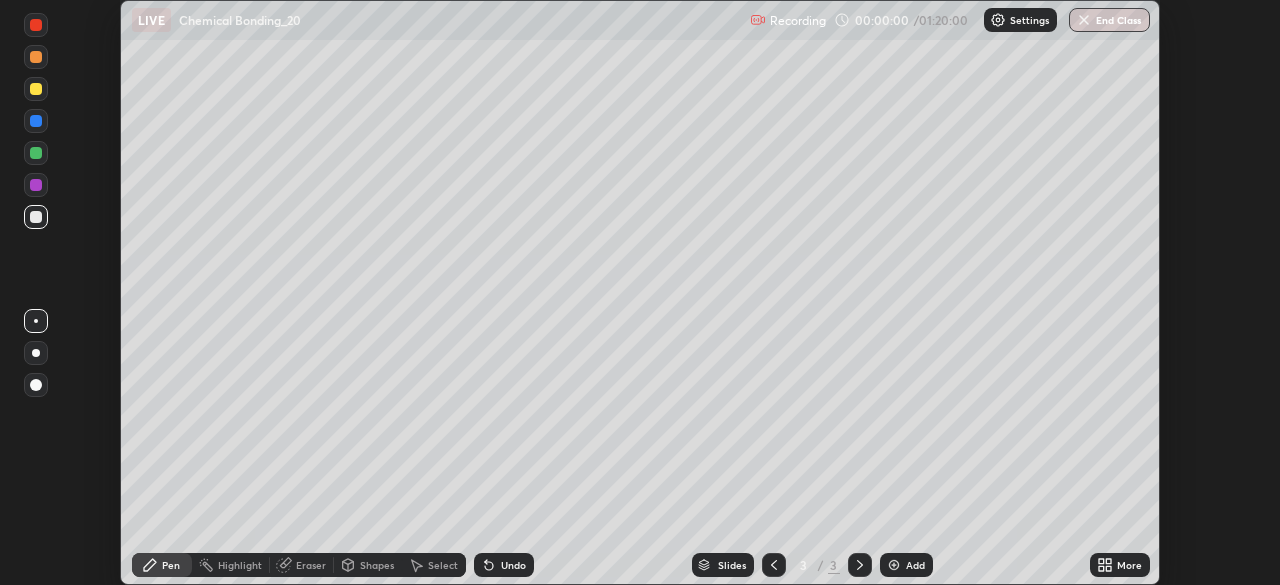click 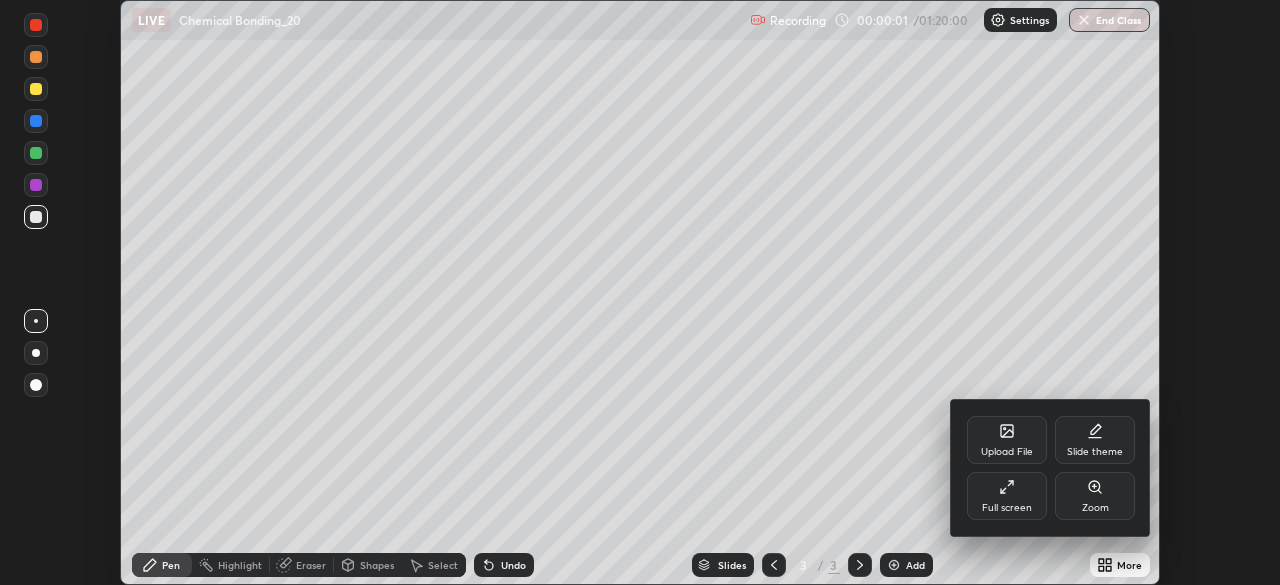 click 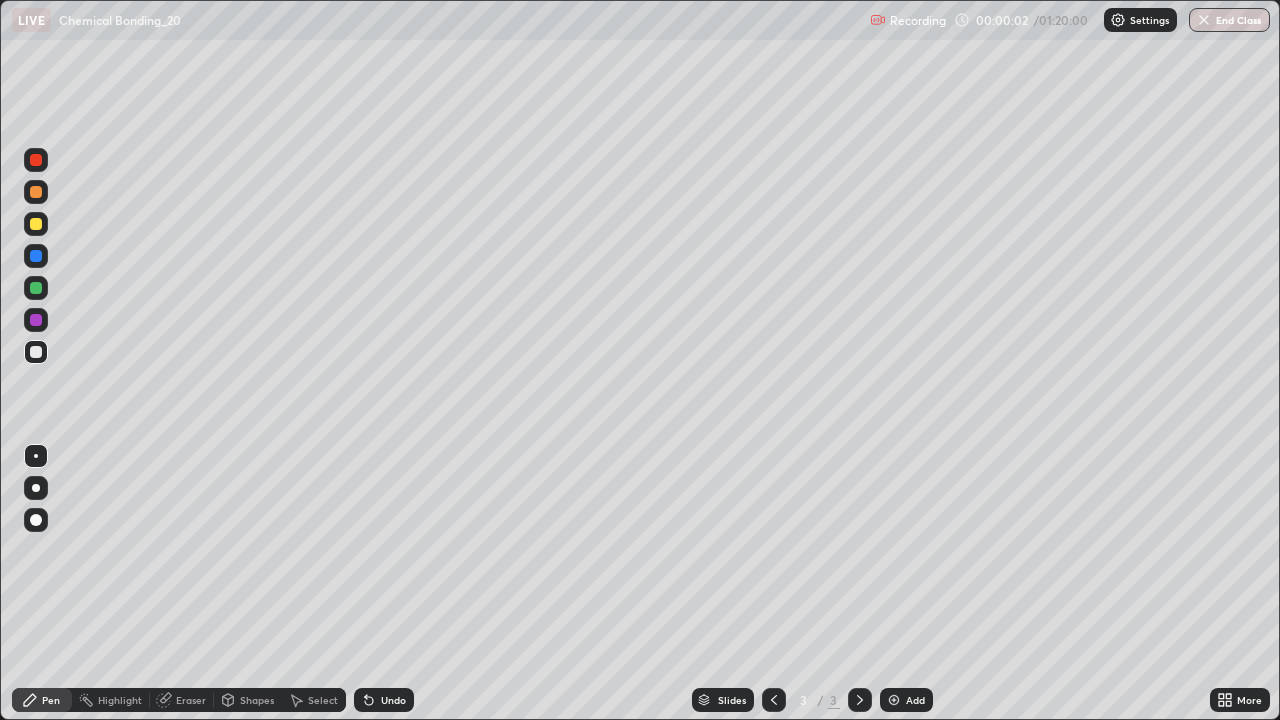 scroll, scrollTop: 99280, scrollLeft: 98720, axis: both 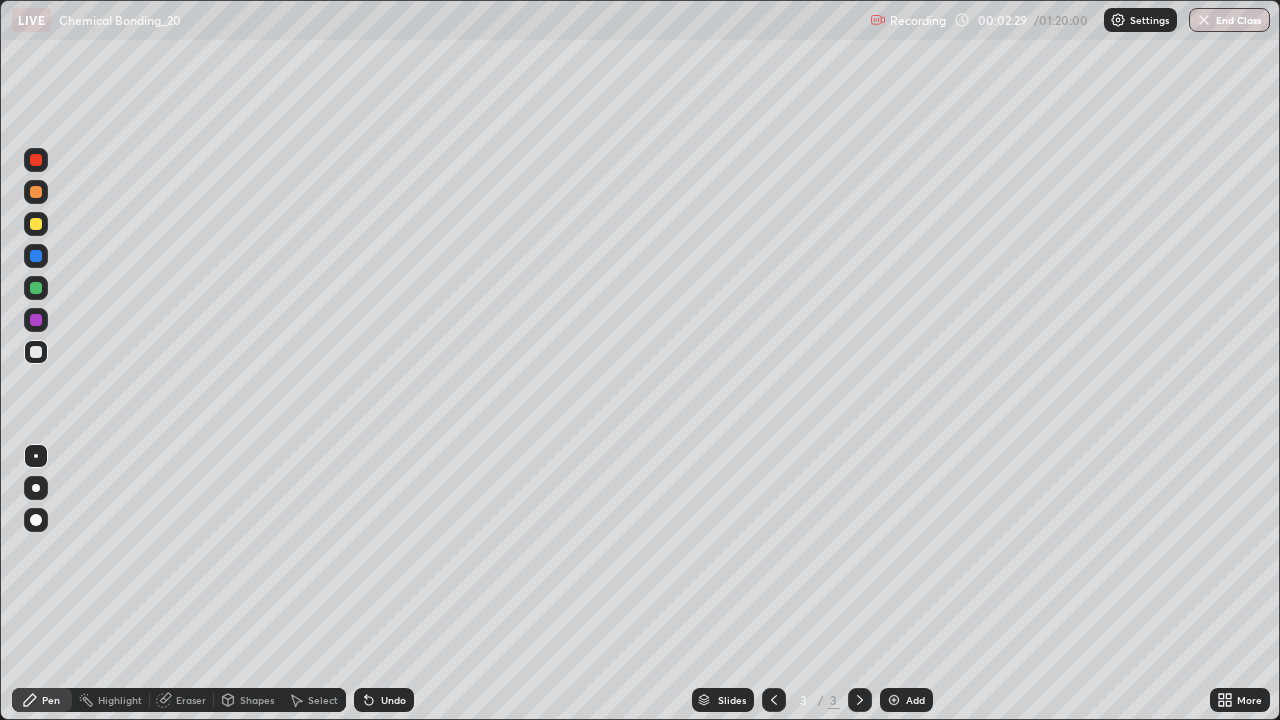 click at bounding box center (36, 224) 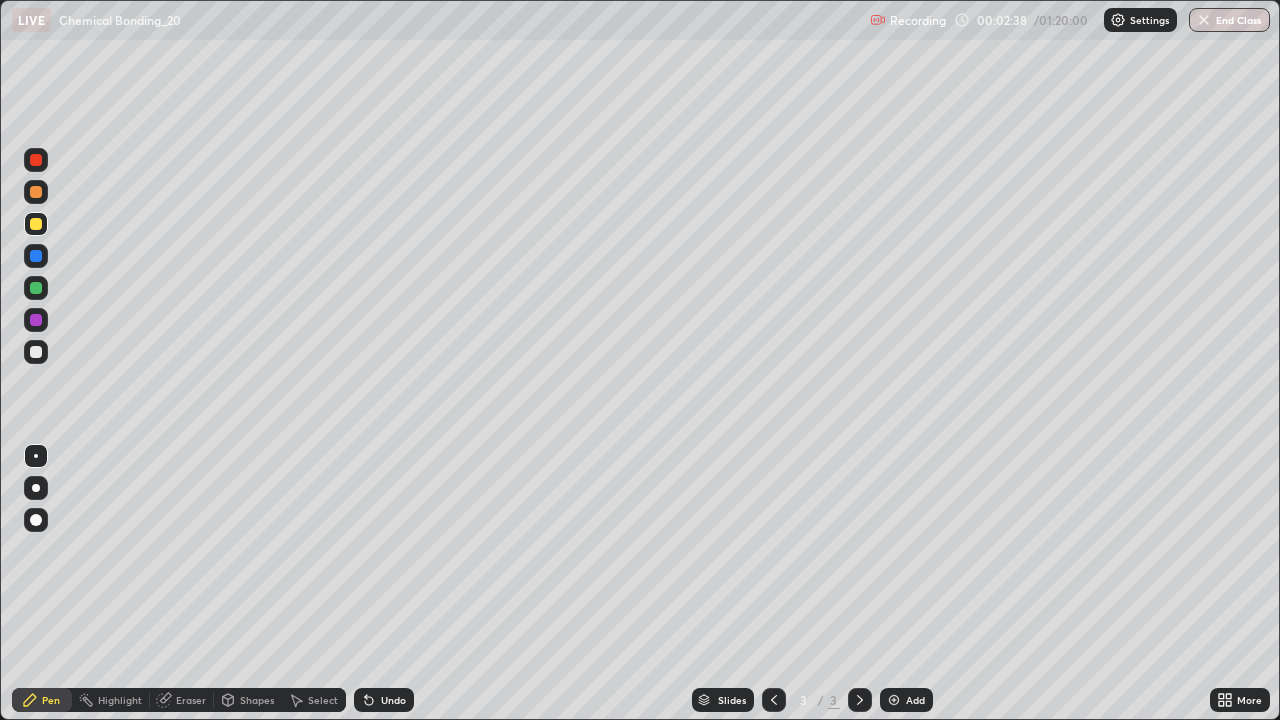 click at bounding box center [36, 352] 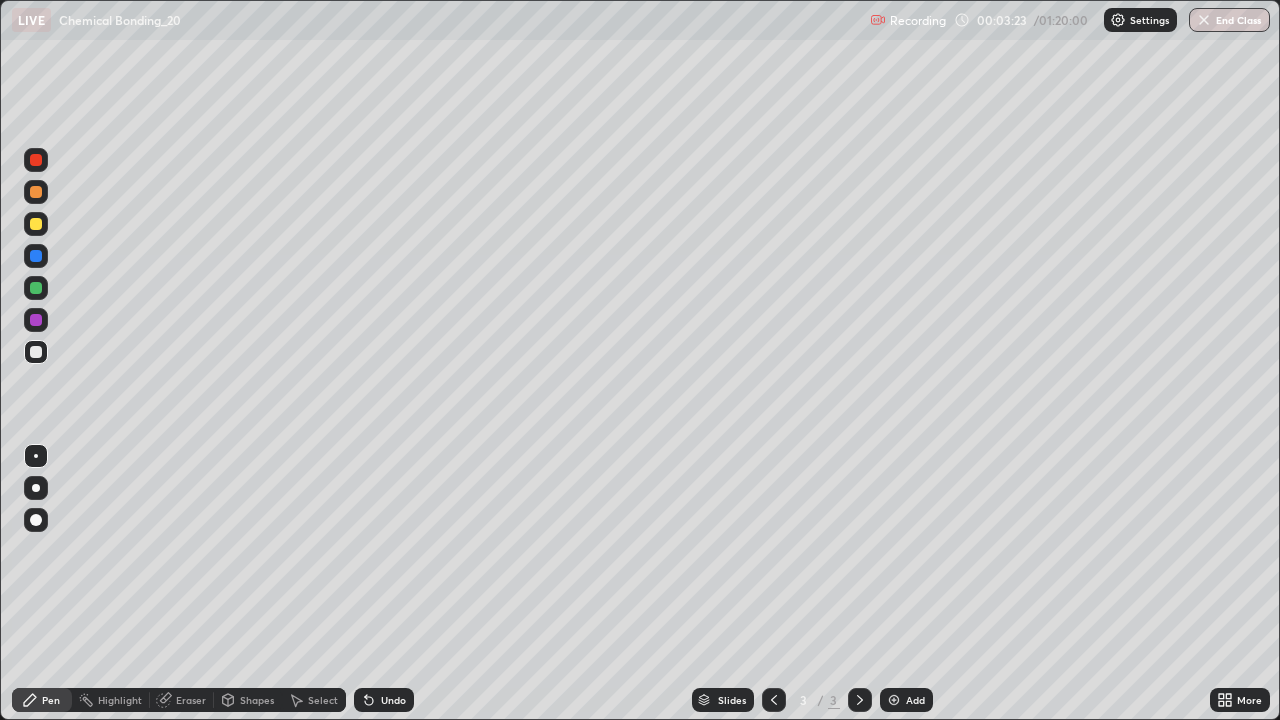 click at bounding box center [894, 700] 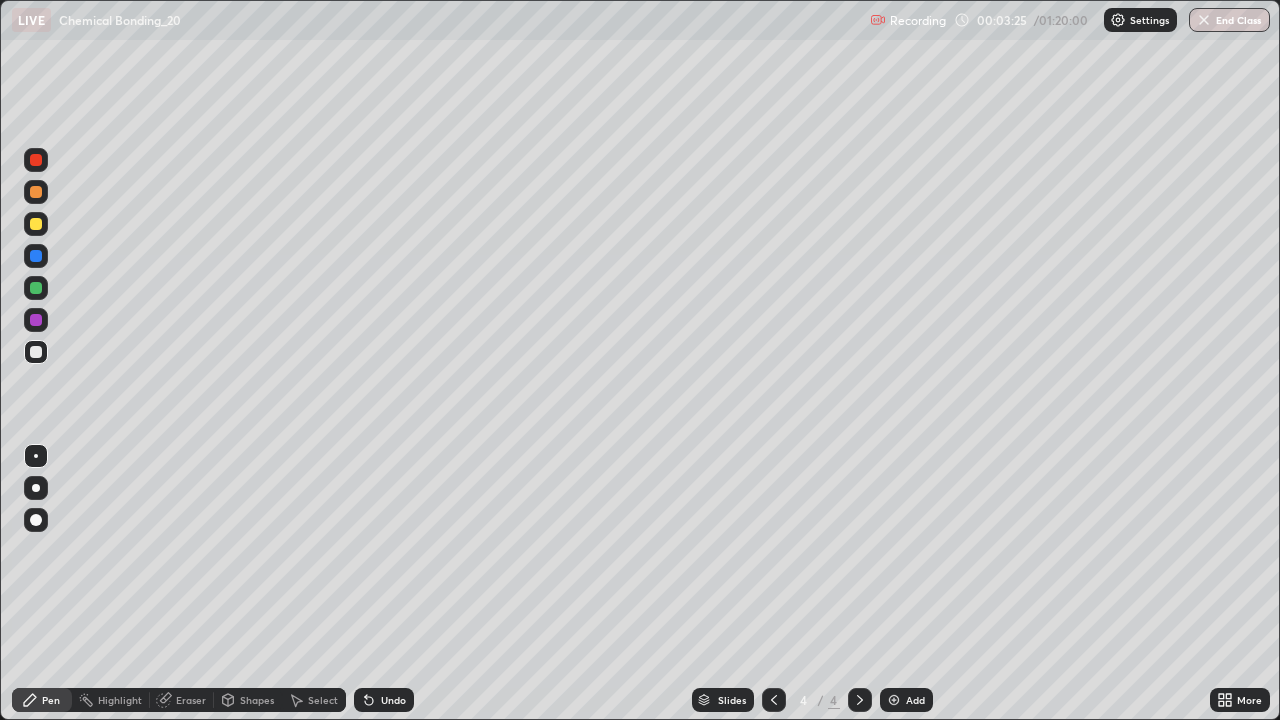click at bounding box center (36, 352) 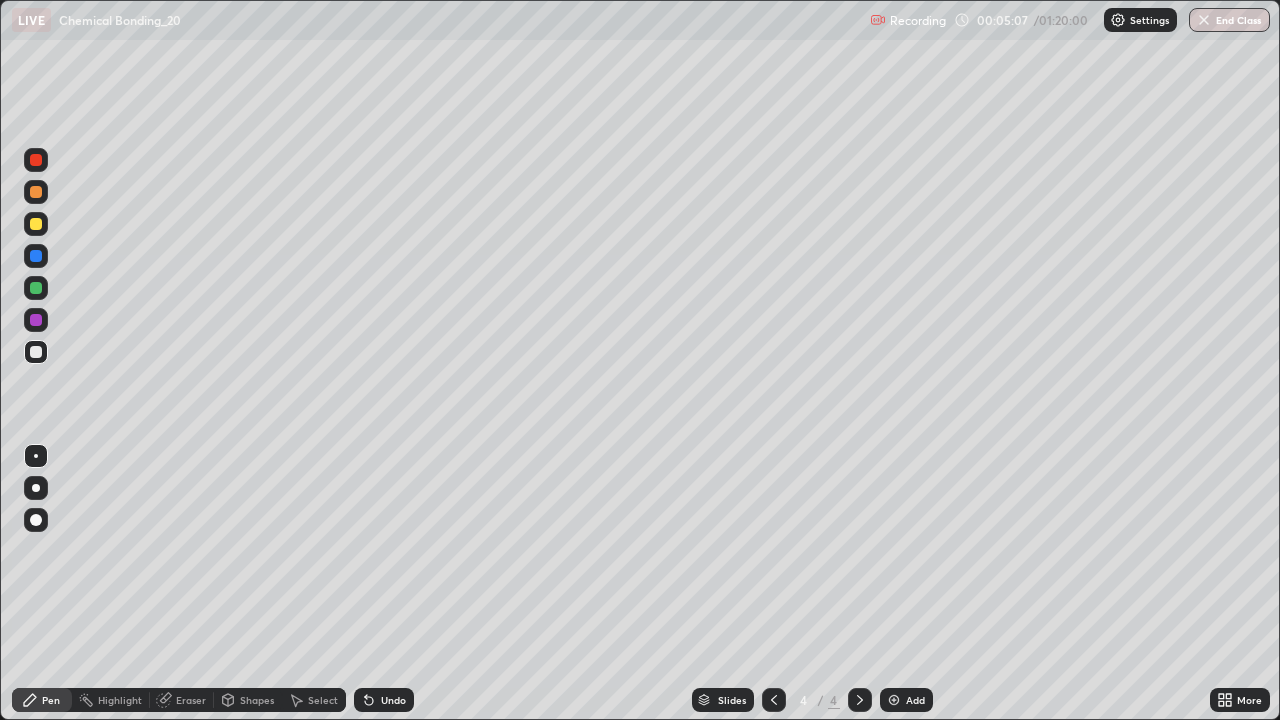 click 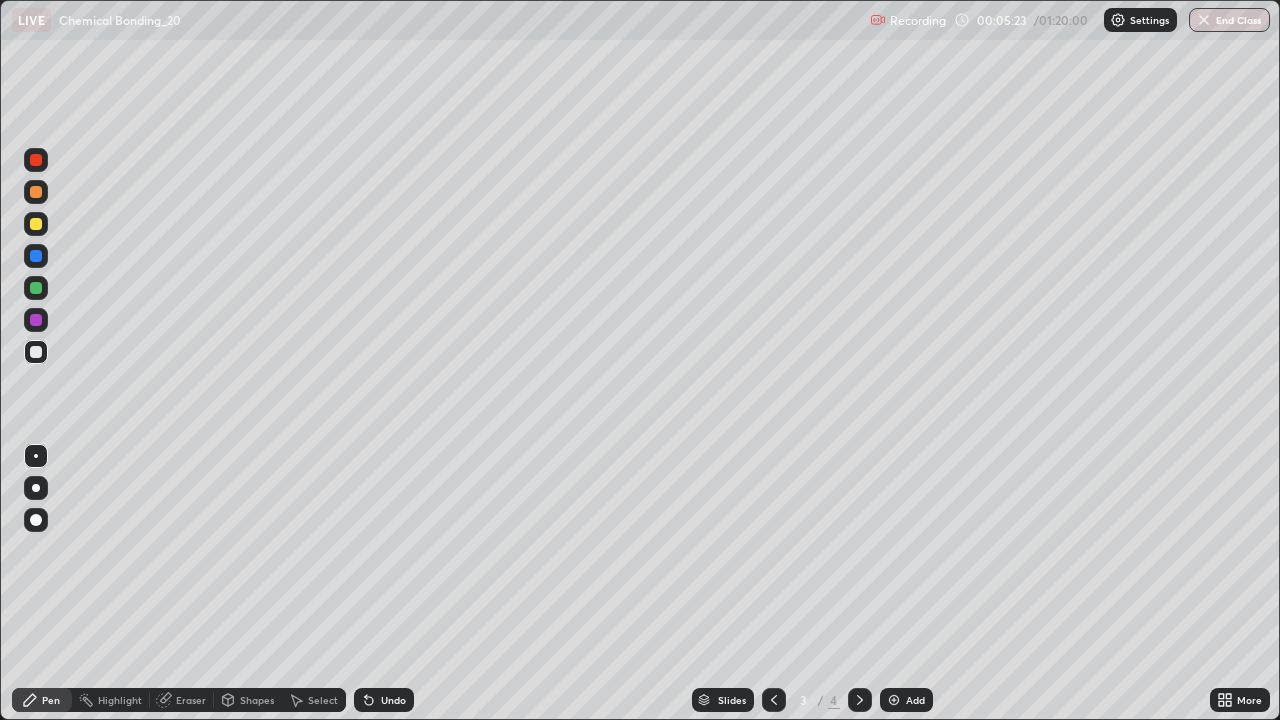 click on "Undo" at bounding box center [393, 700] 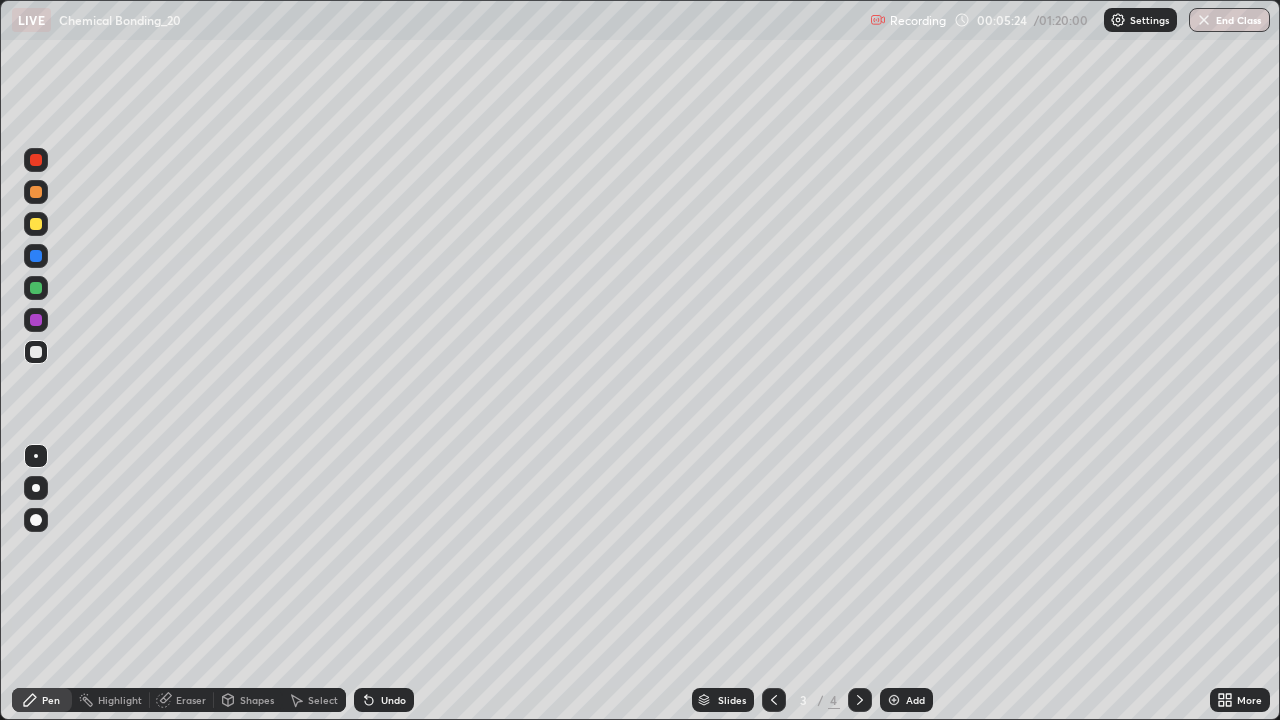click on "Undo" at bounding box center (384, 700) 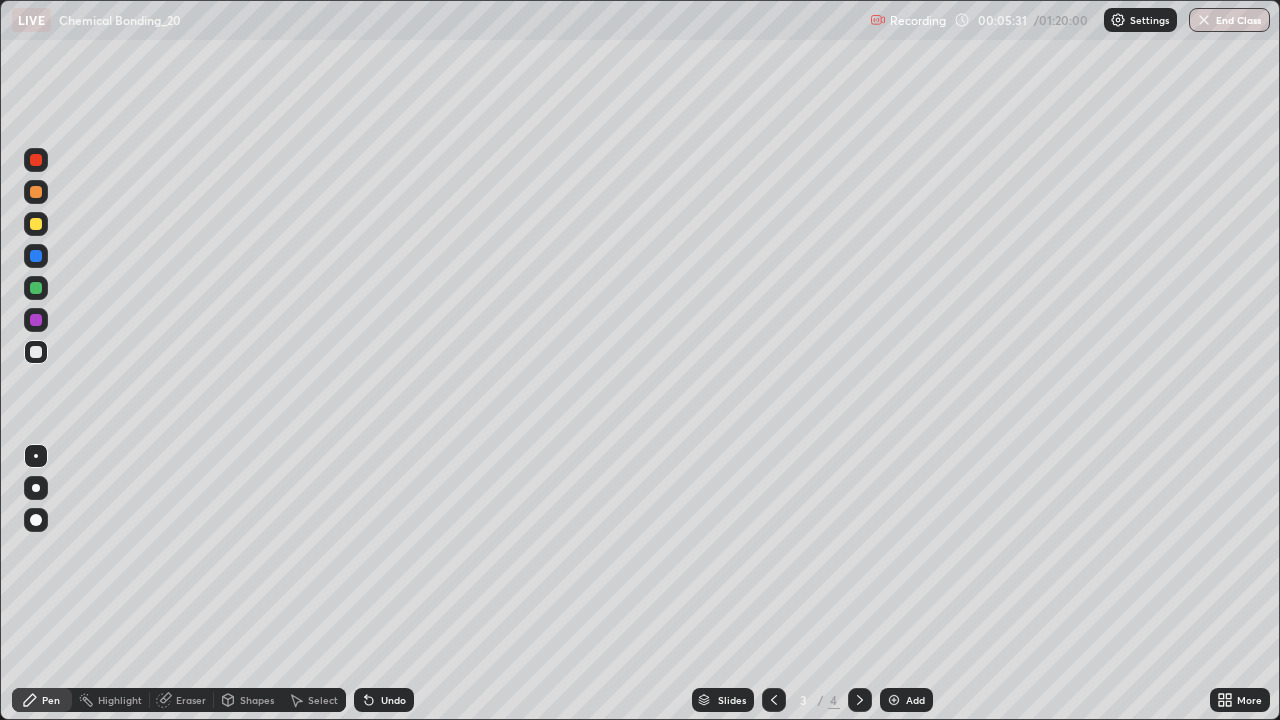 click 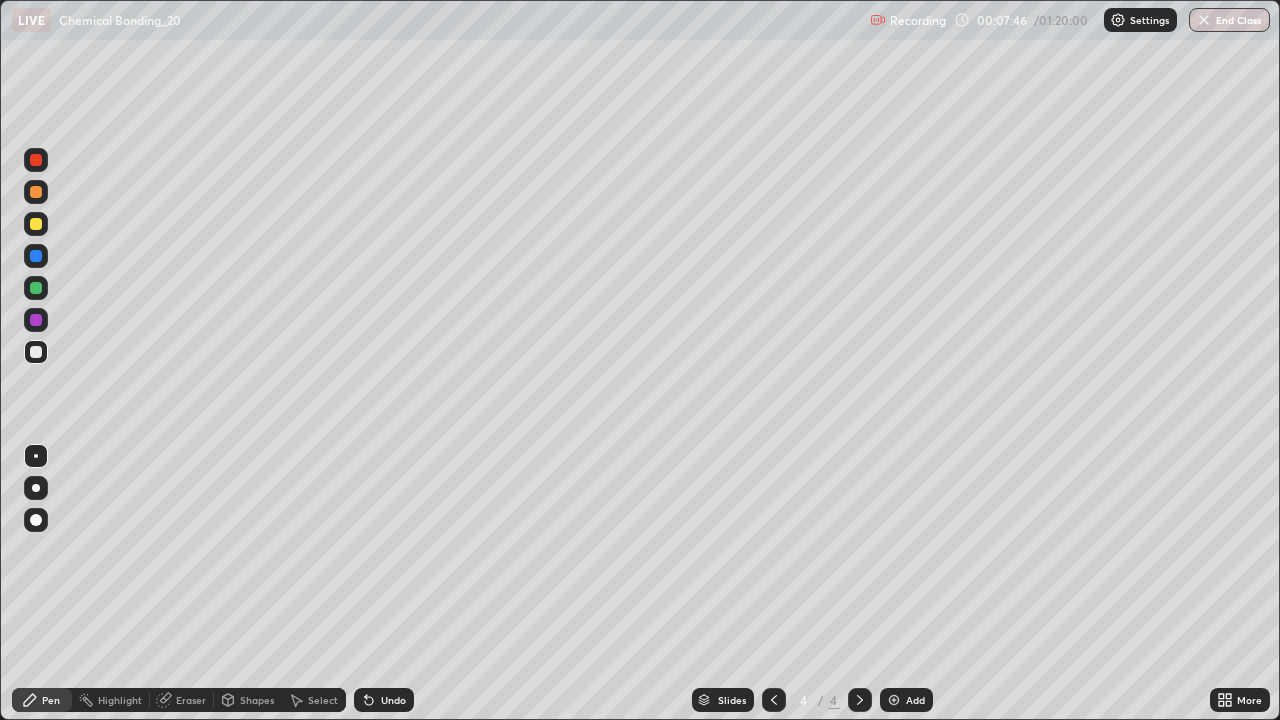 click at bounding box center (894, 700) 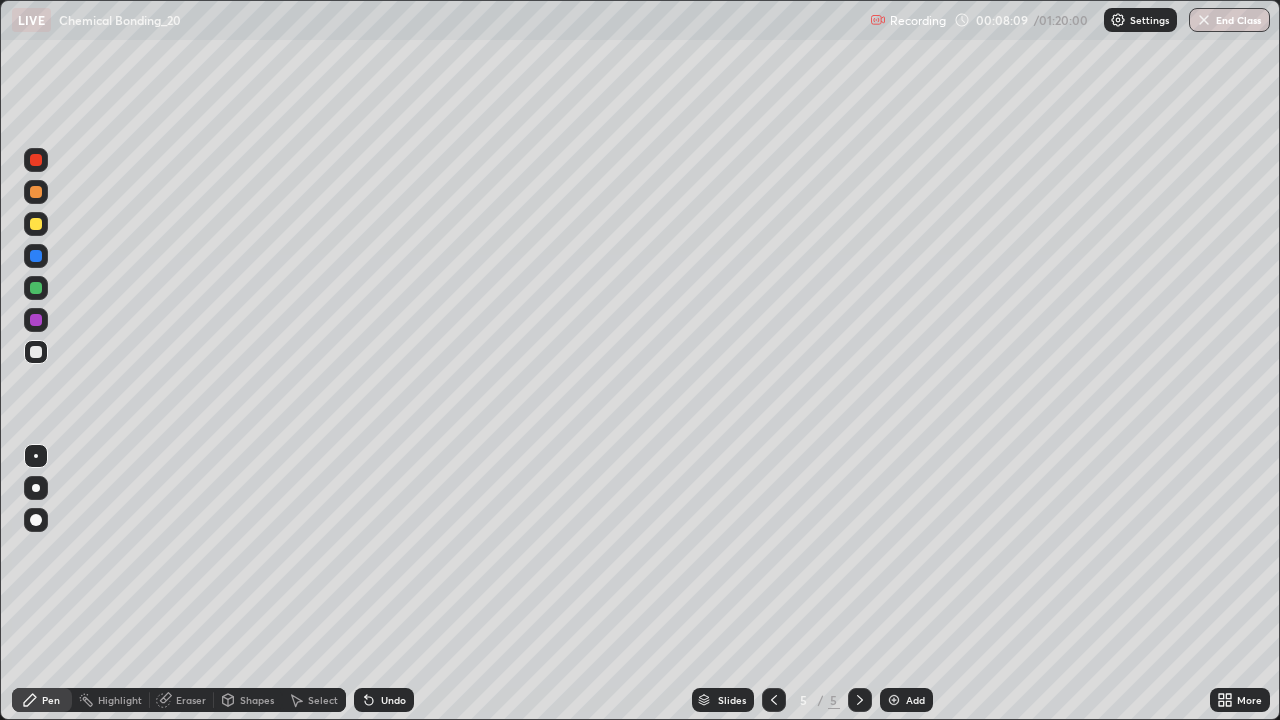 click on "Eraser" at bounding box center [182, 700] 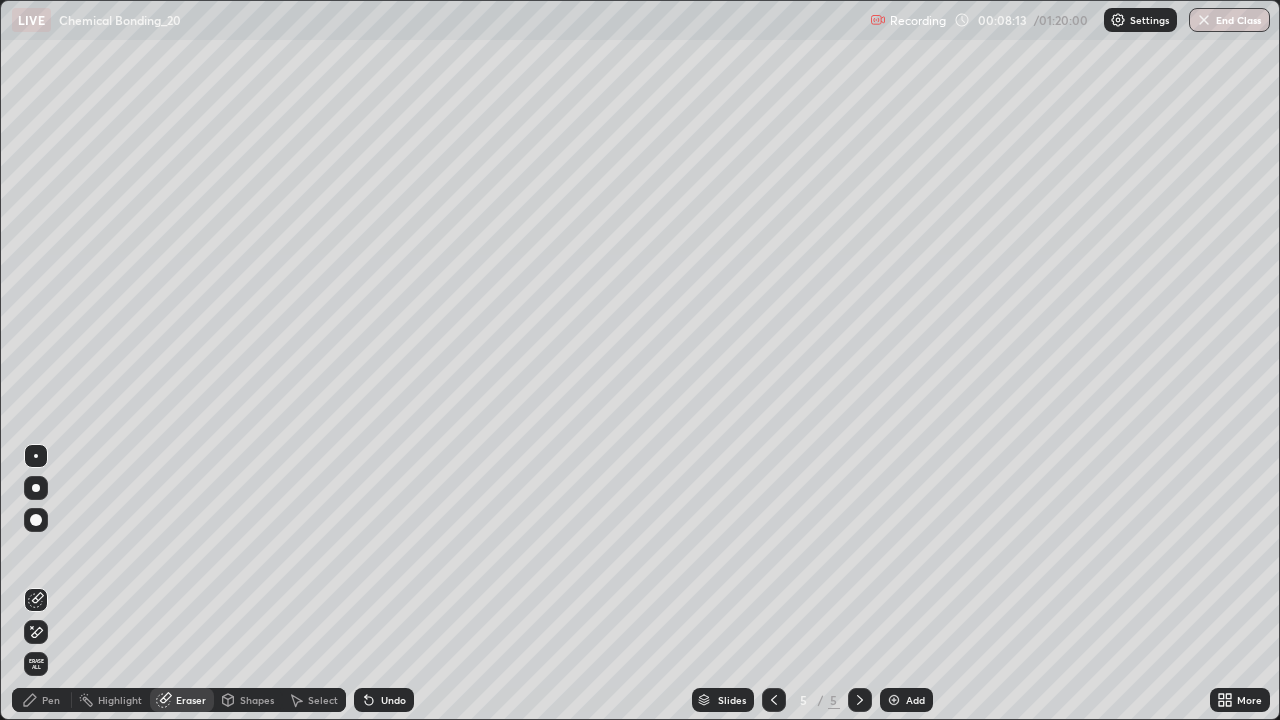 click 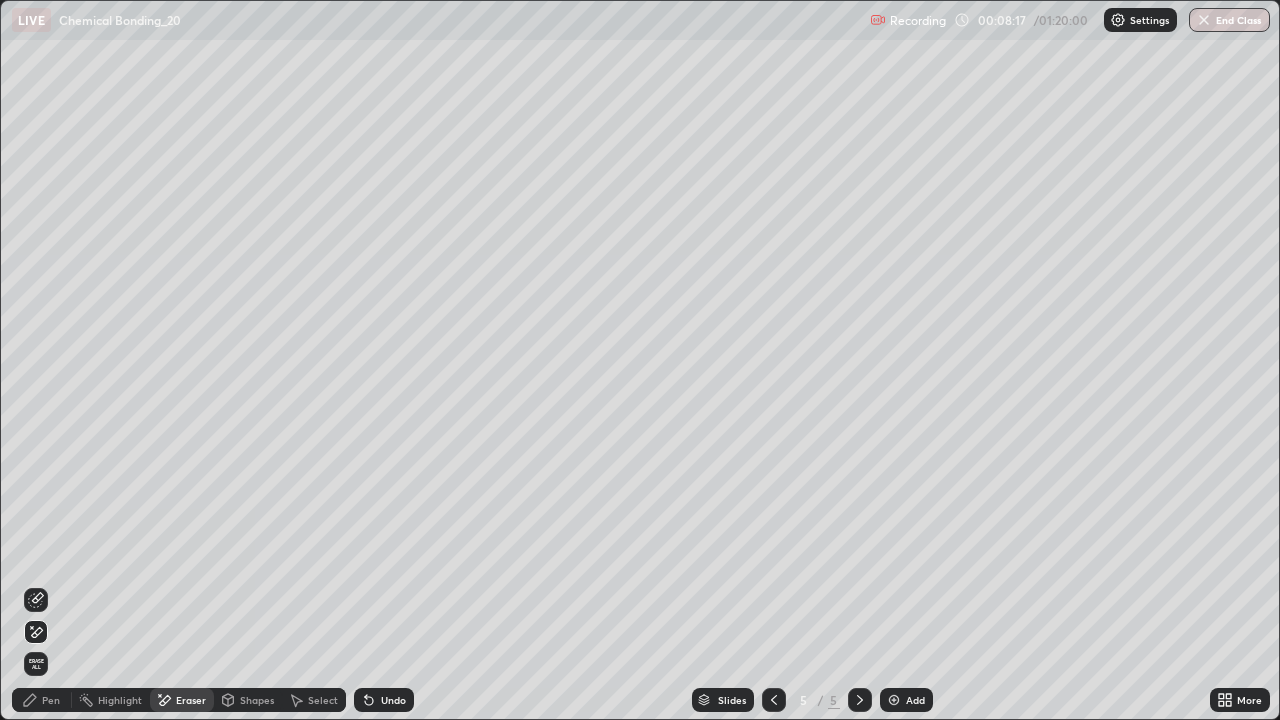 click on "Pen" at bounding box center (51, 700) 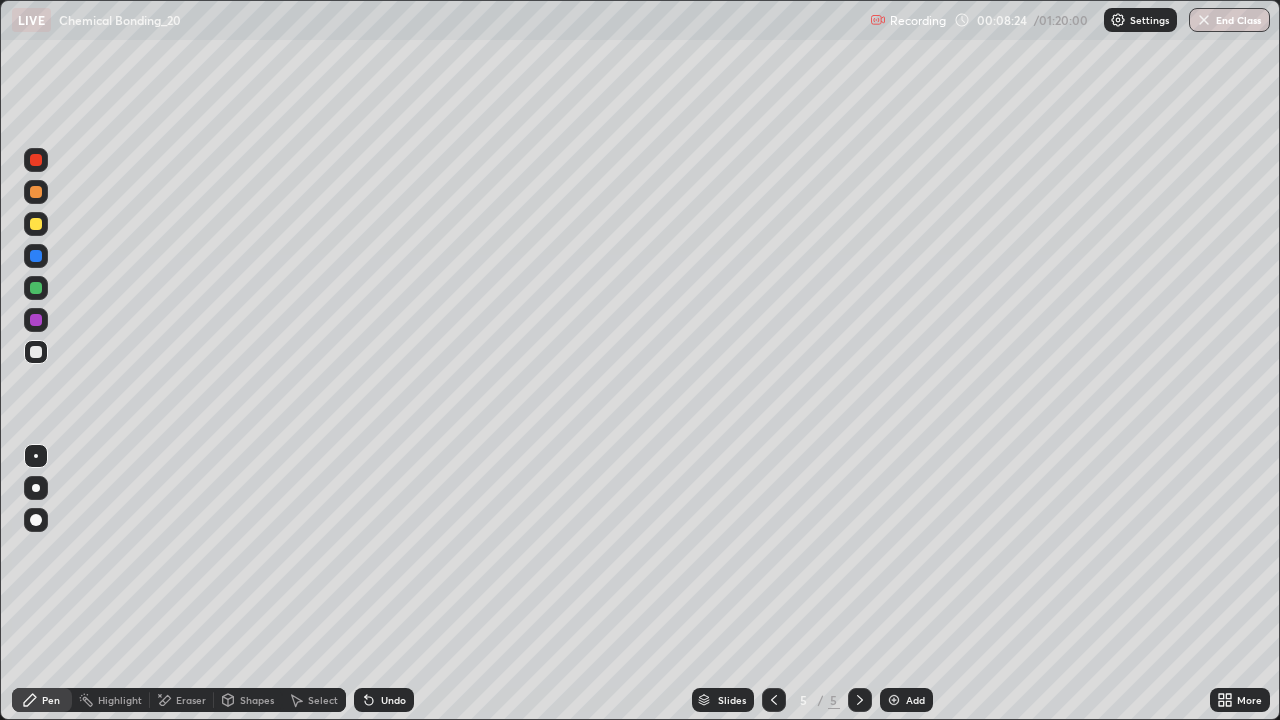 click on "Eraser" at bounding box center (182, 700) 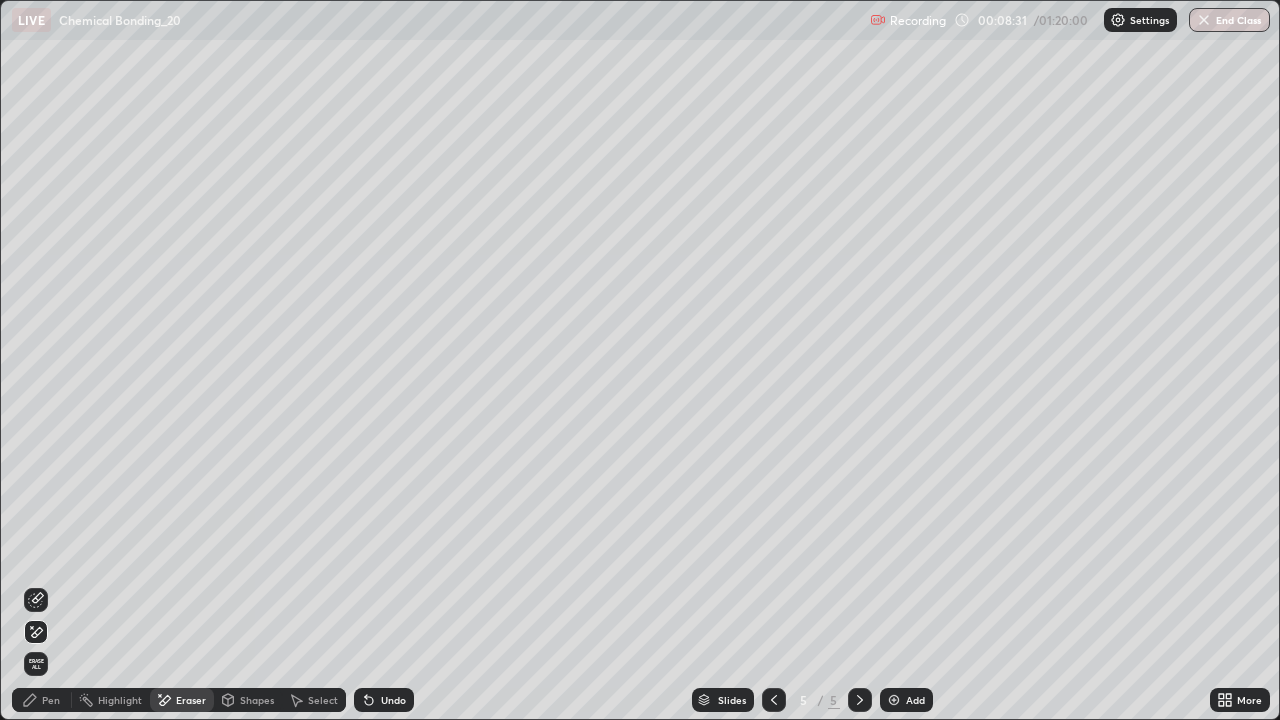 click on "Pen" at bounding box center (51, 700) 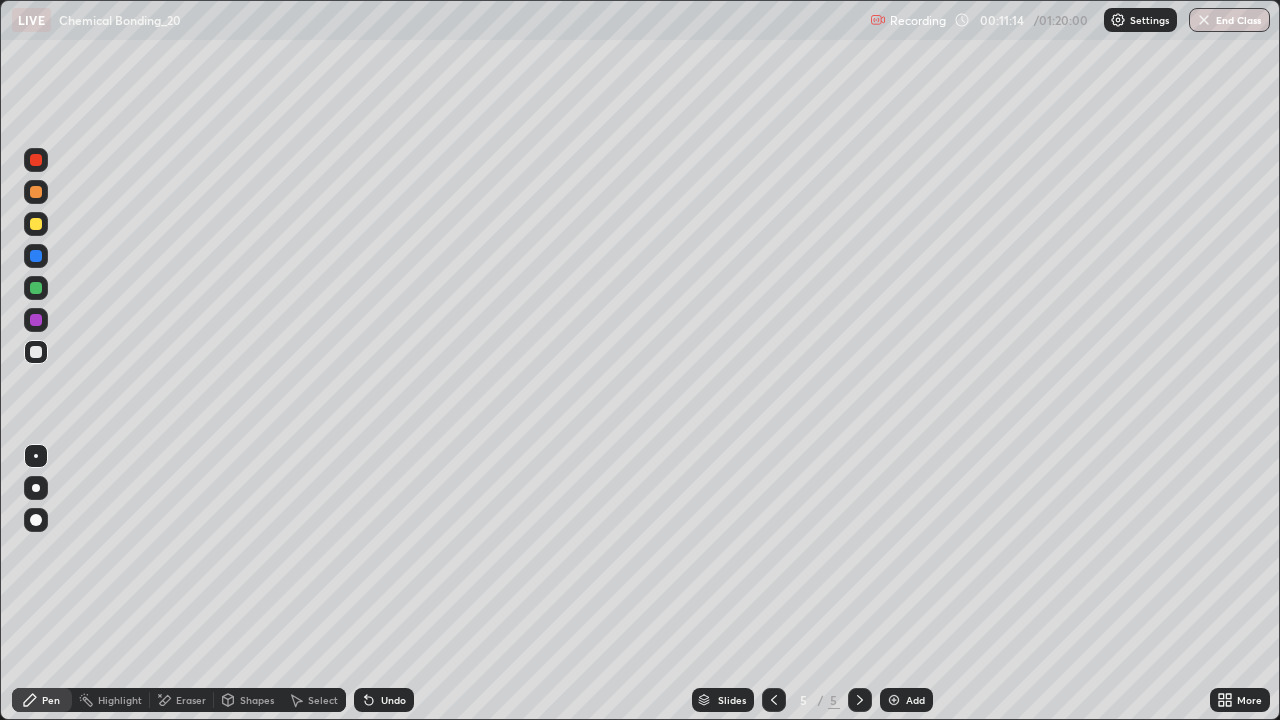 click at bounding box center [894, 700] 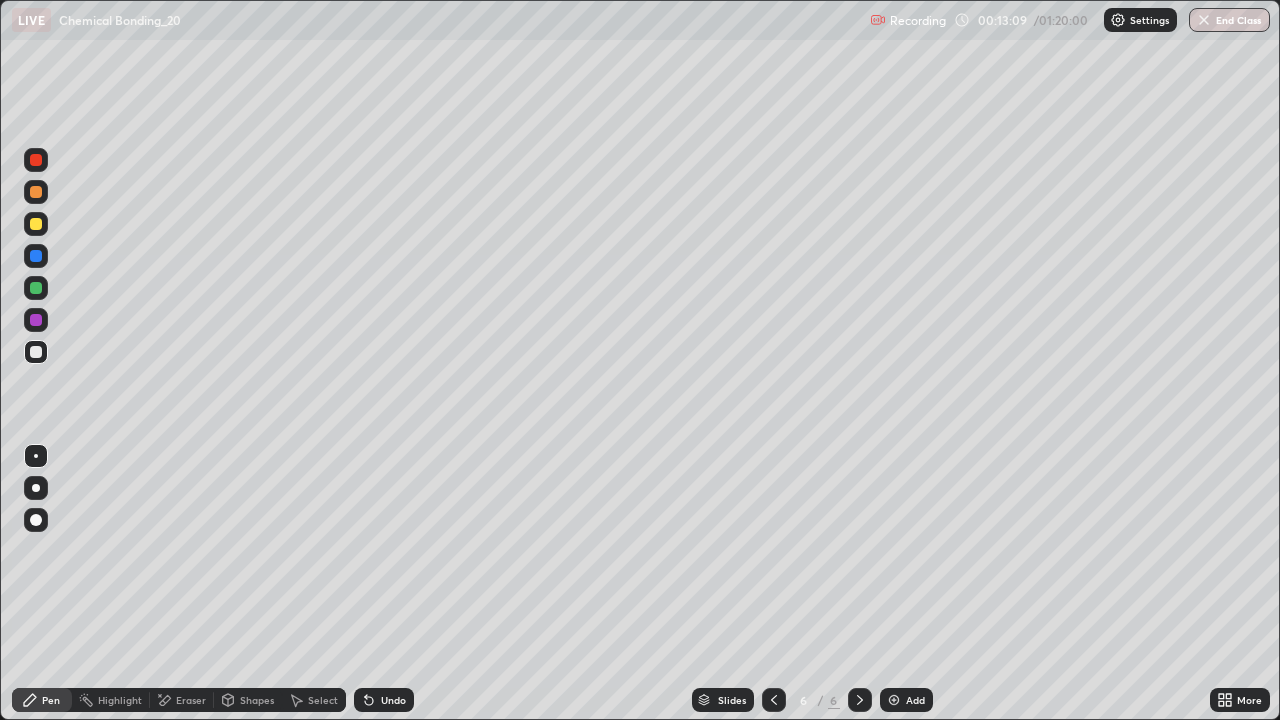 click at bounding box center [36, 224] 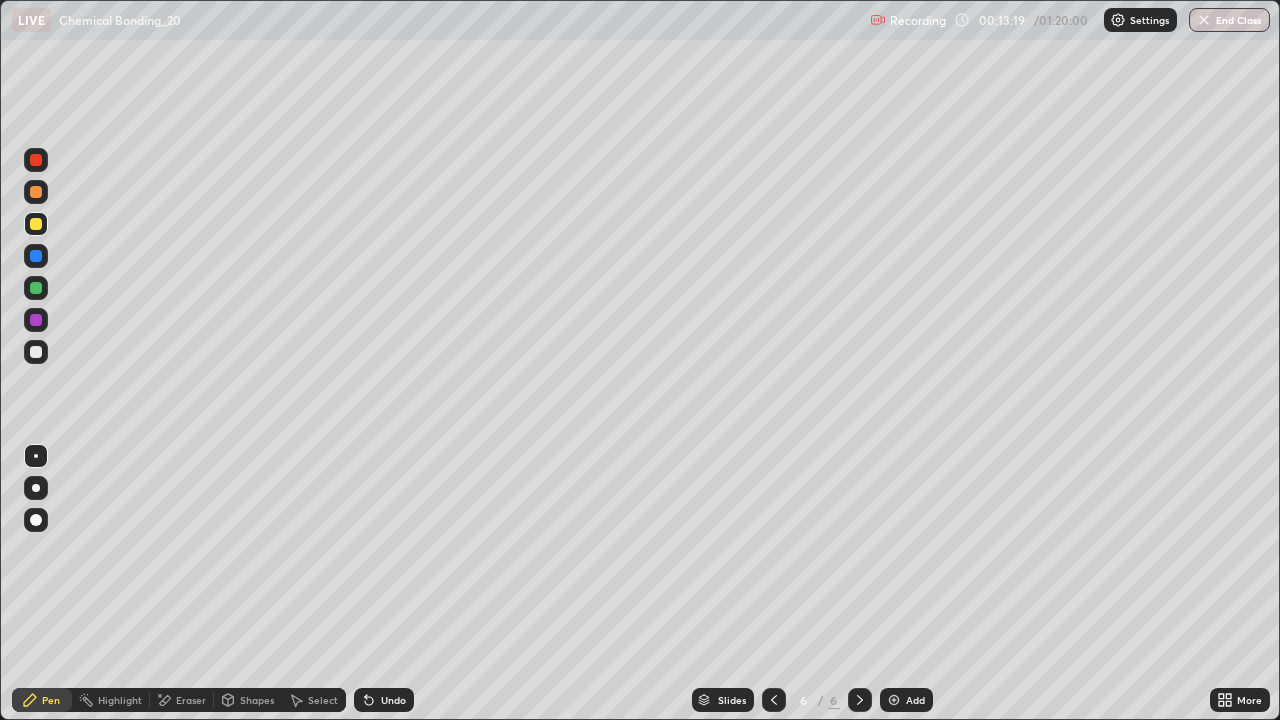 click 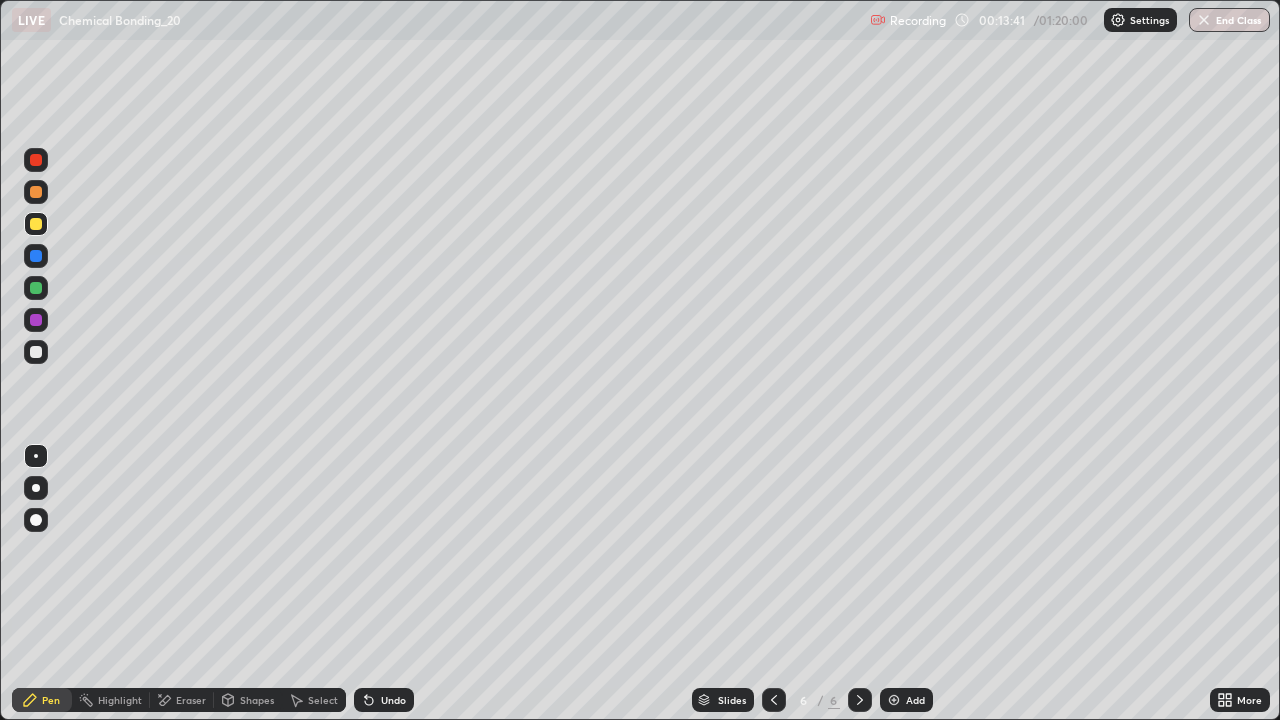 click on "Eraser" at bounding box center (182, 700) 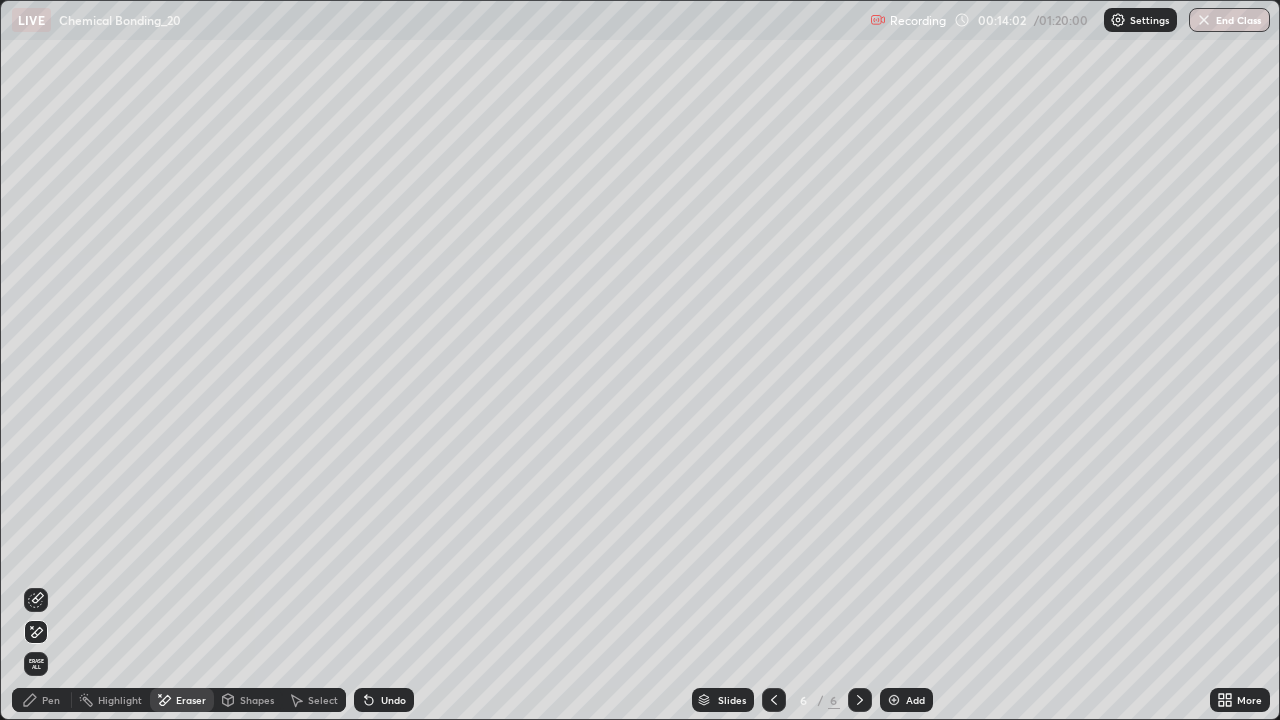 click 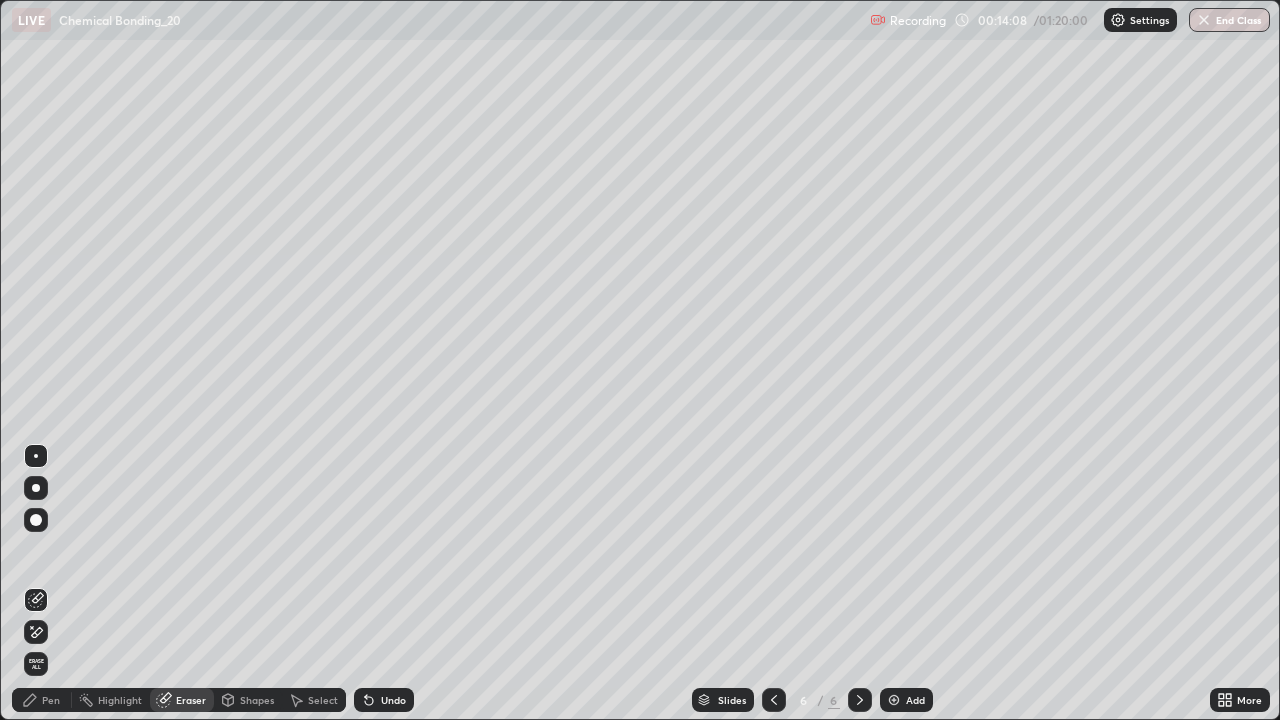 click on "Pen" at bounding box center [42, 700] 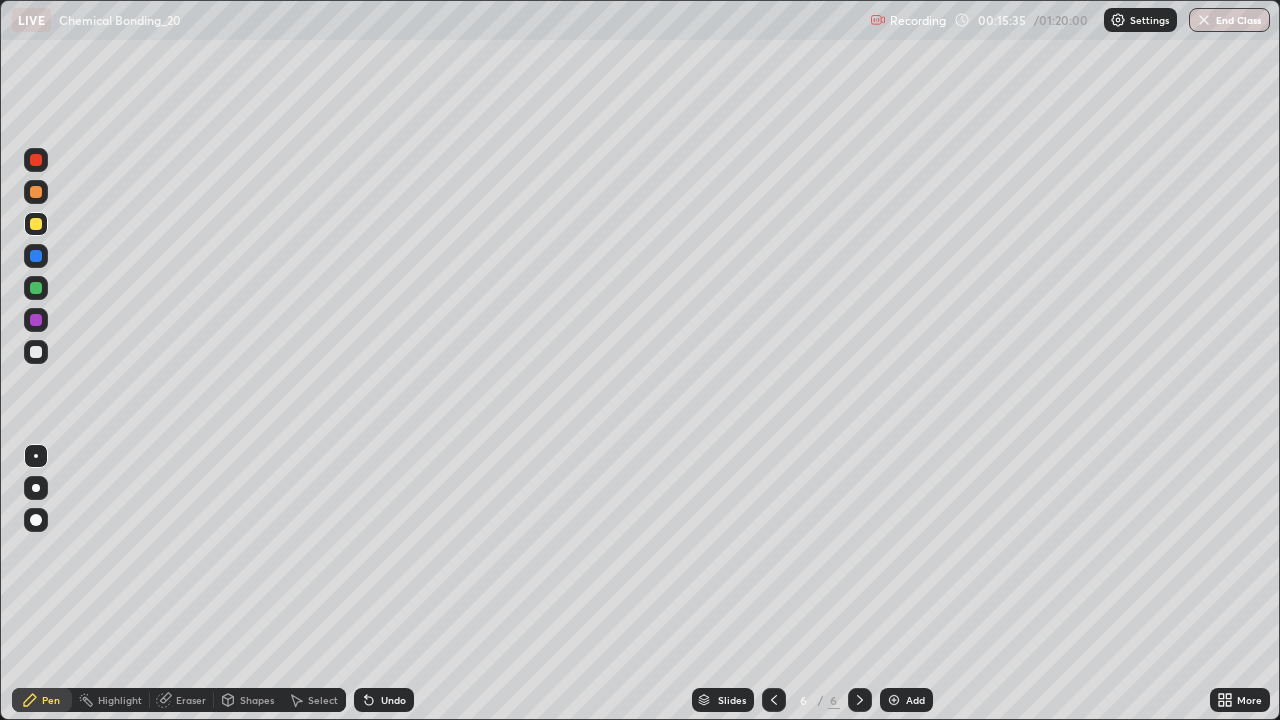 click on "Undo" at bounding box center [393, 700] 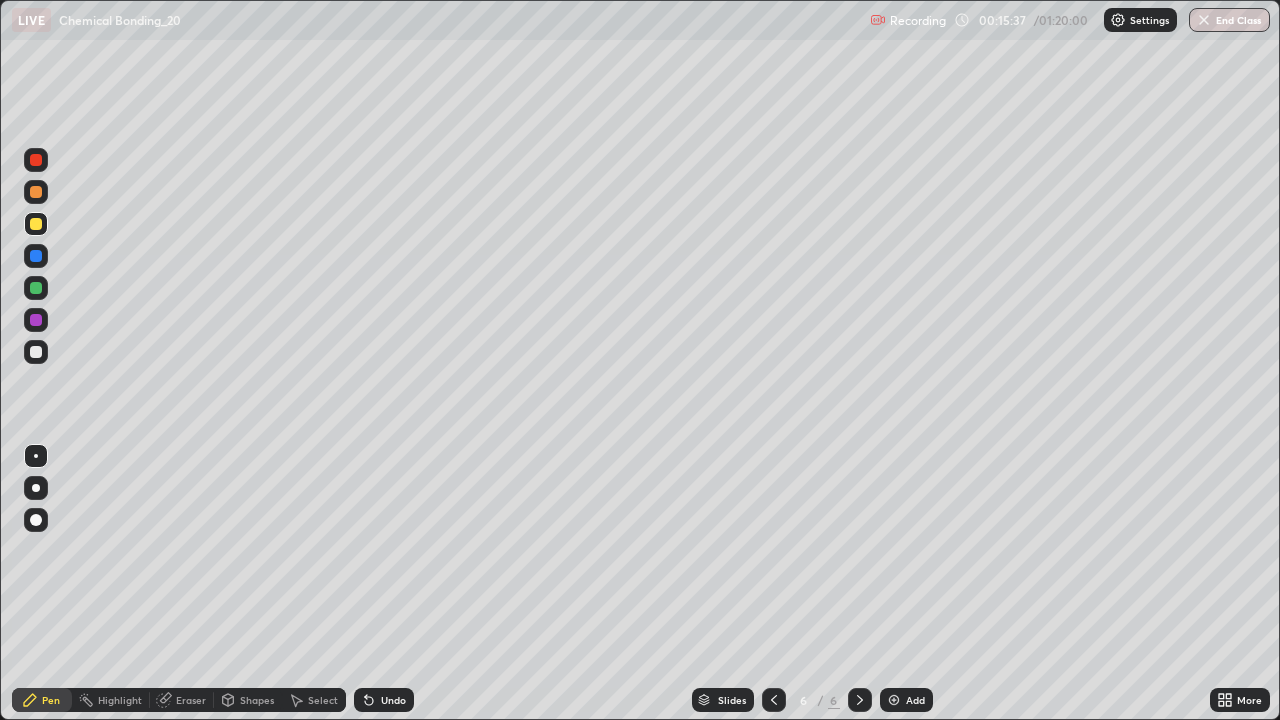 click at bounding box center [36, 352] 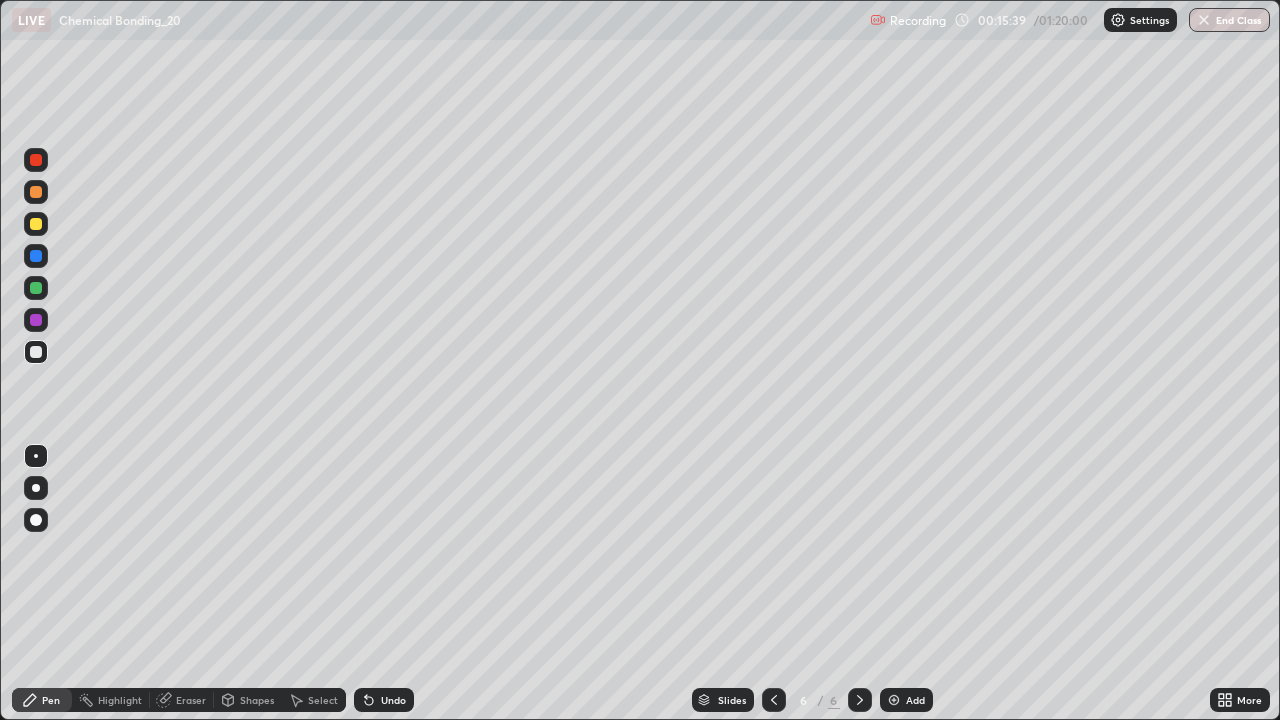 click at bounding box center [894, 700] 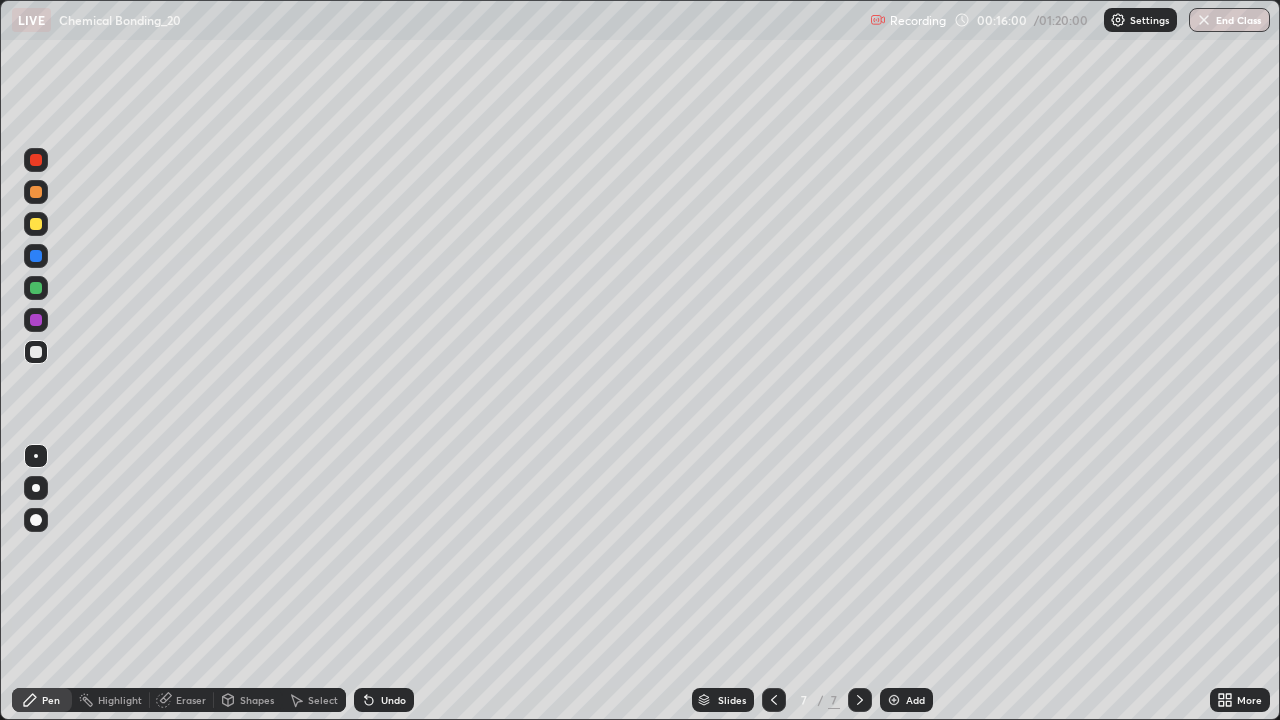 click 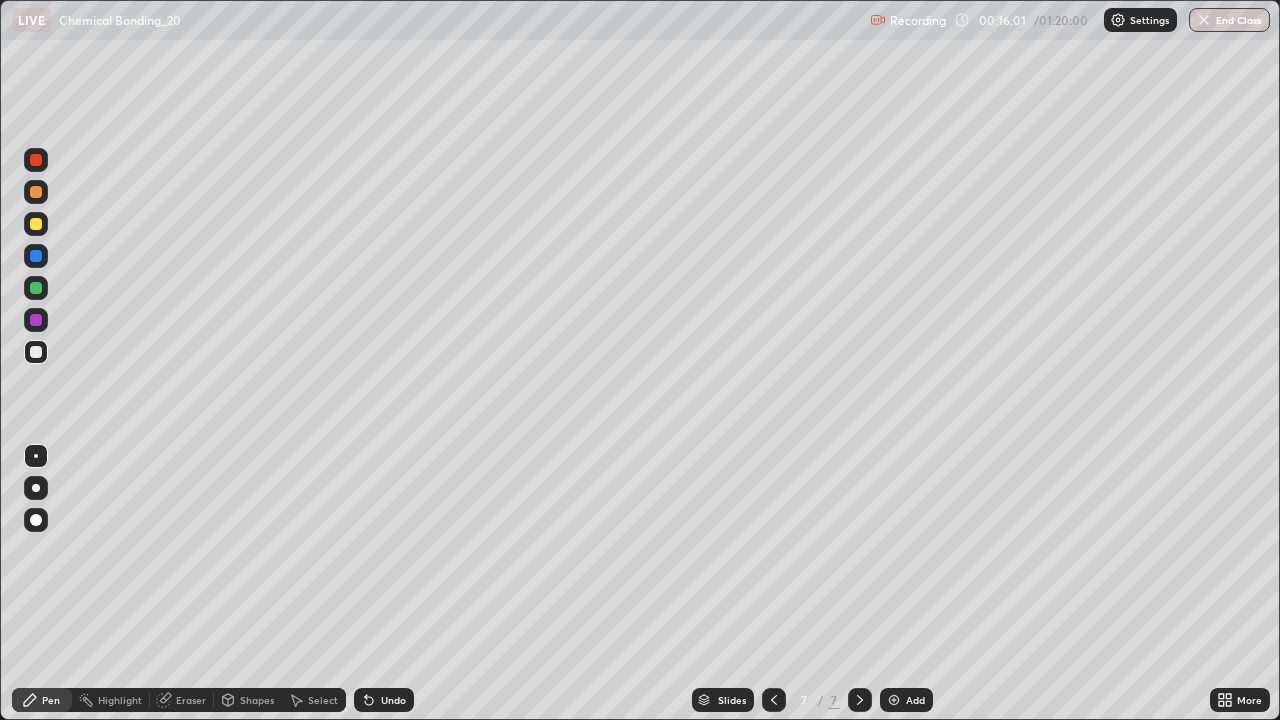 click 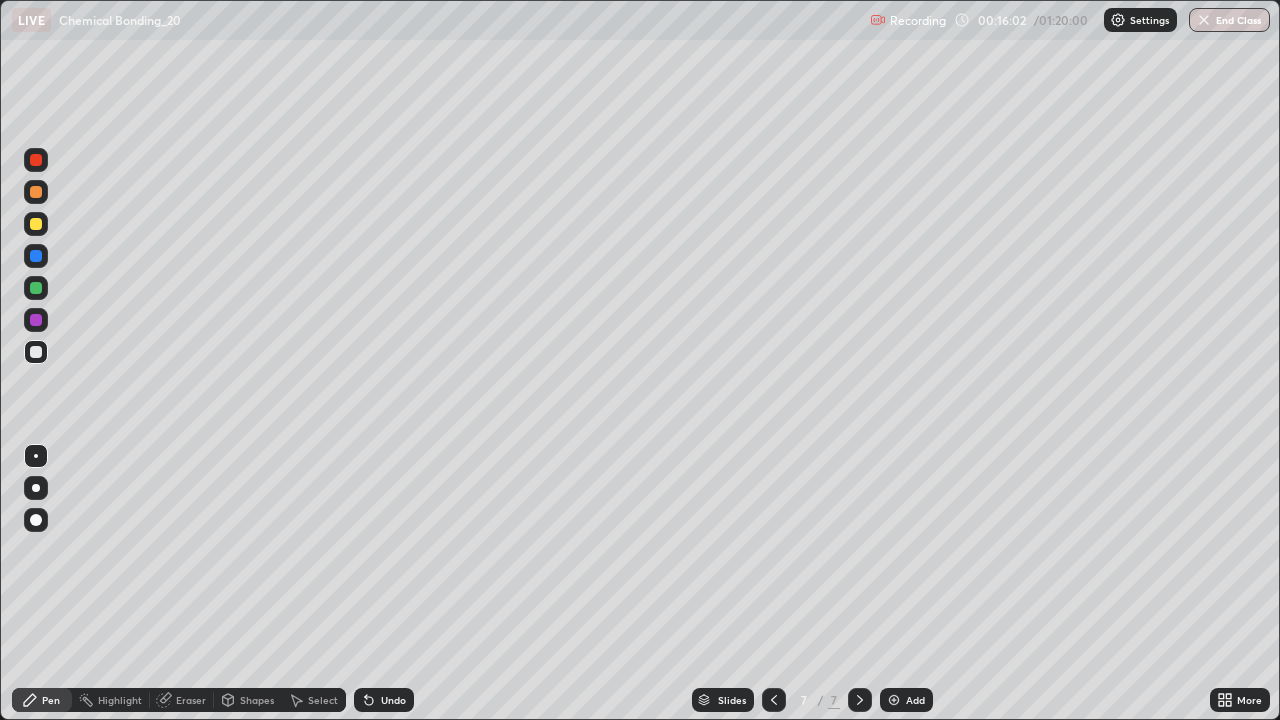 click 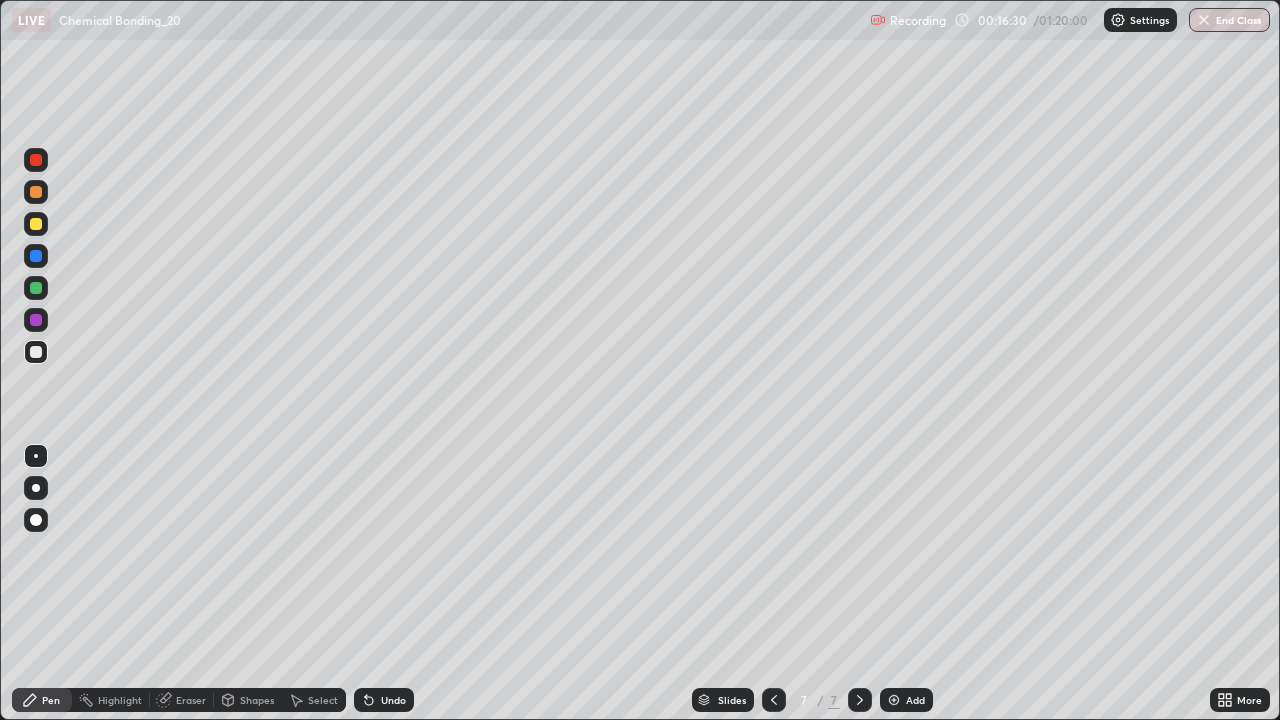 click 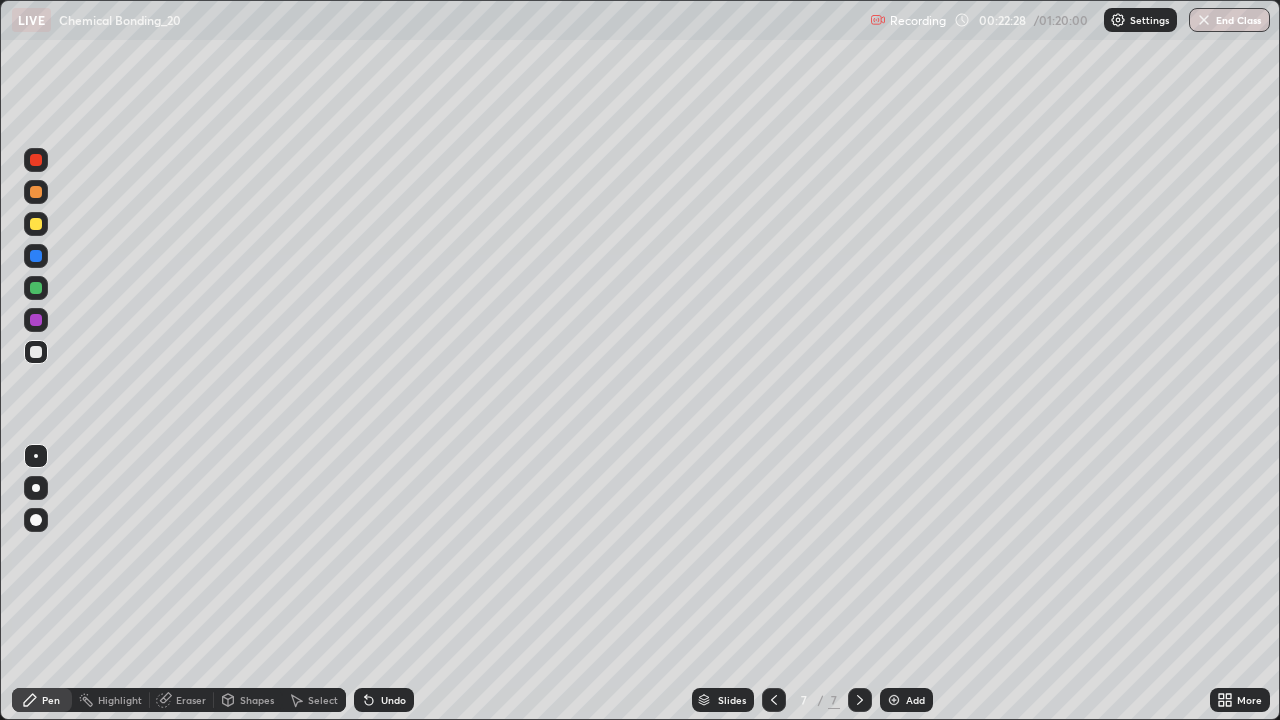 click 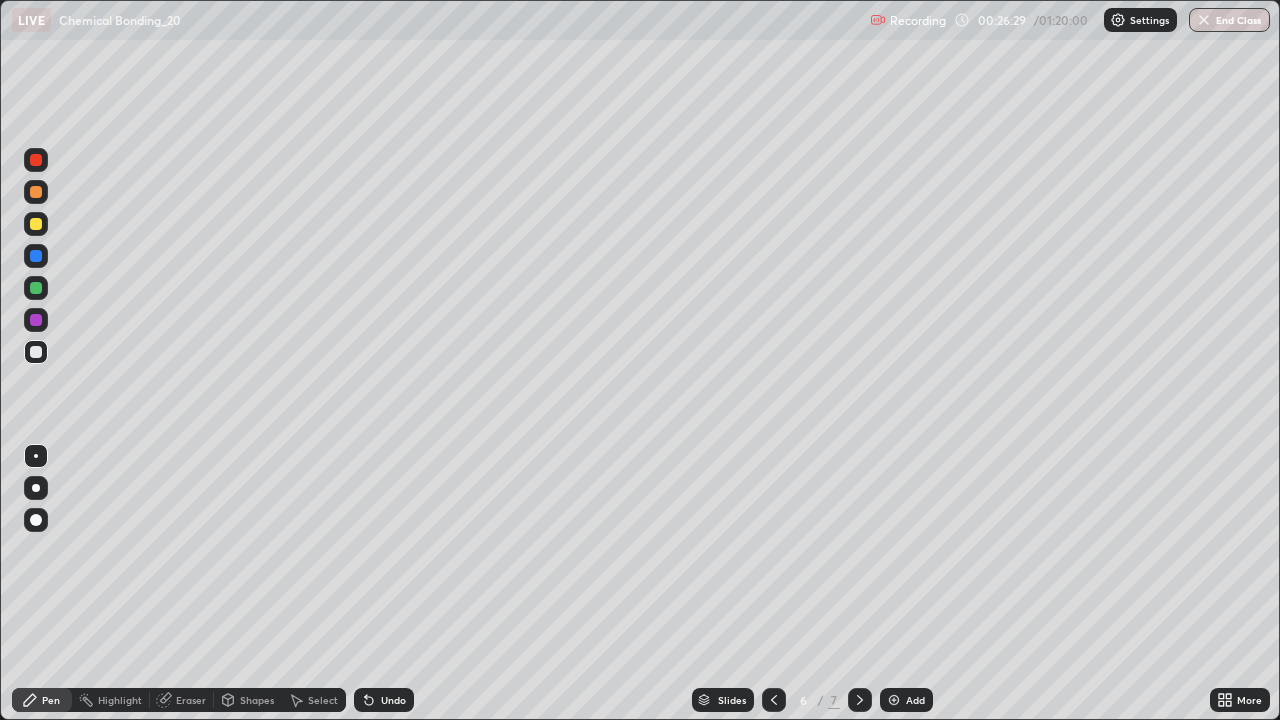 click at bounding box center [894, 700] 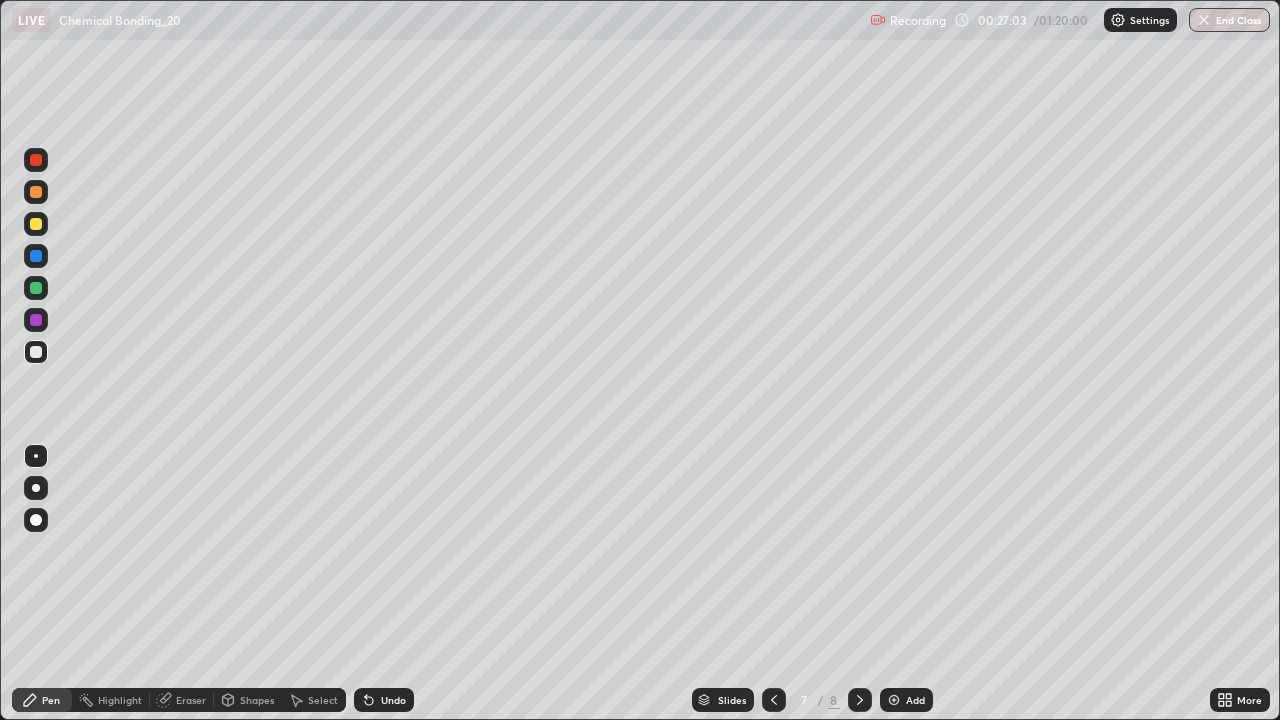 click on "Undo" at bounding box center (393, 700) 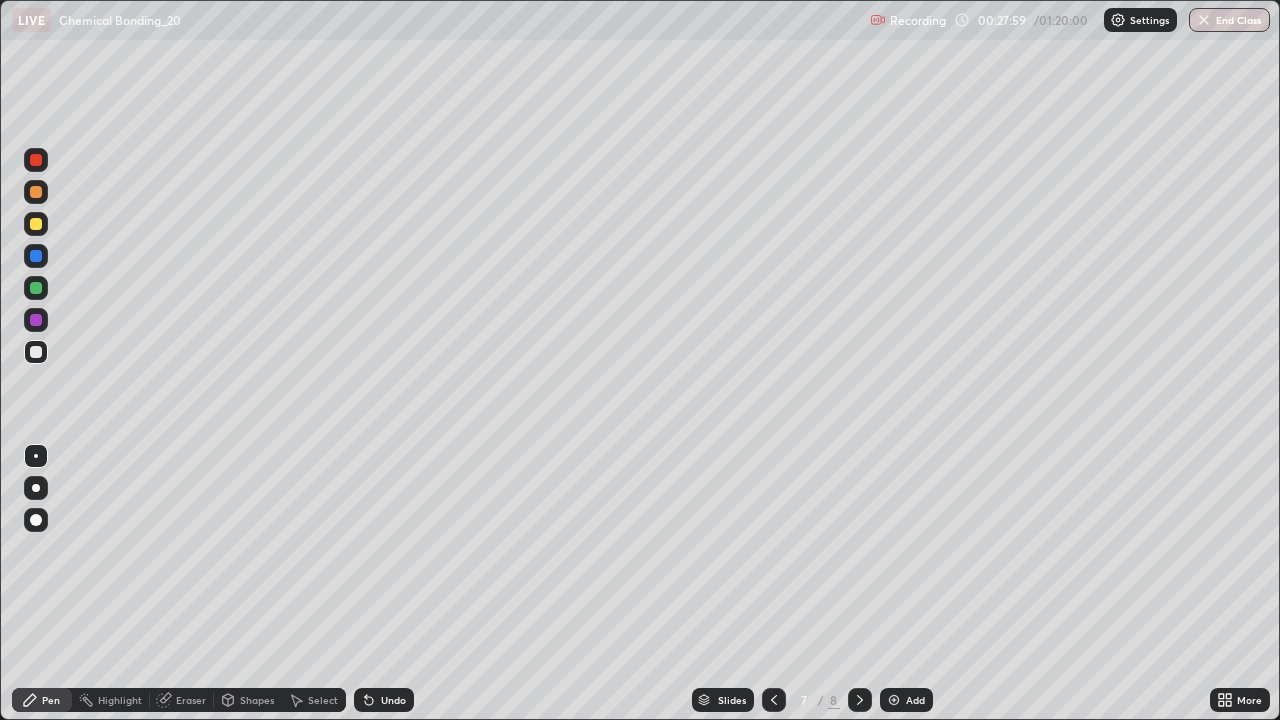 click on "Undo" at bounding box center (393, 700) 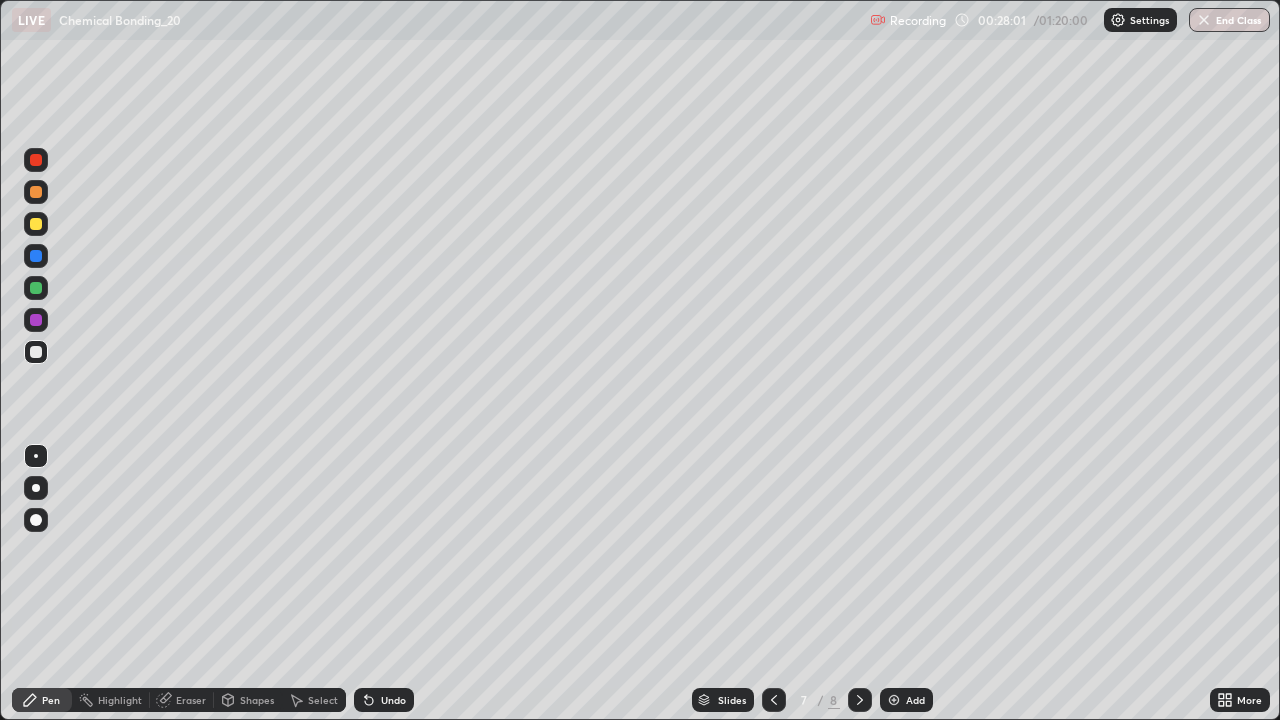 click on "Undo" at bounding box center (393, 700) 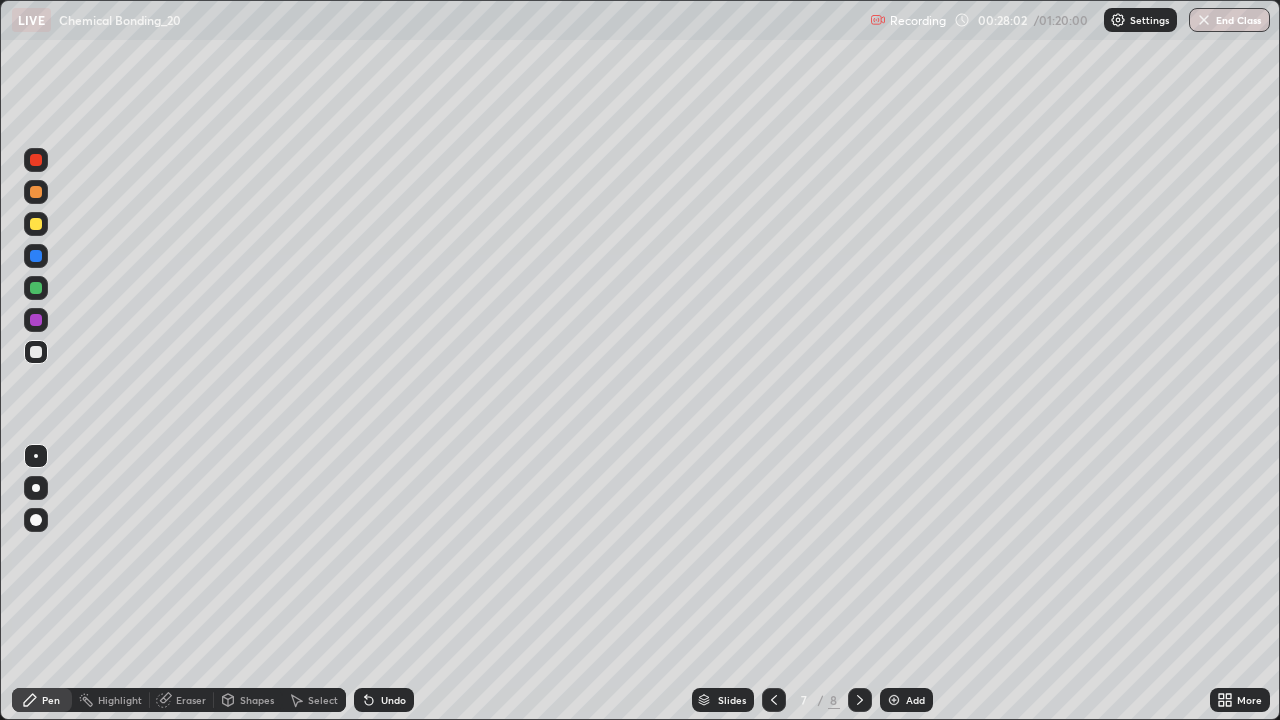 click on "Undo" at bounding box center (384, 700) 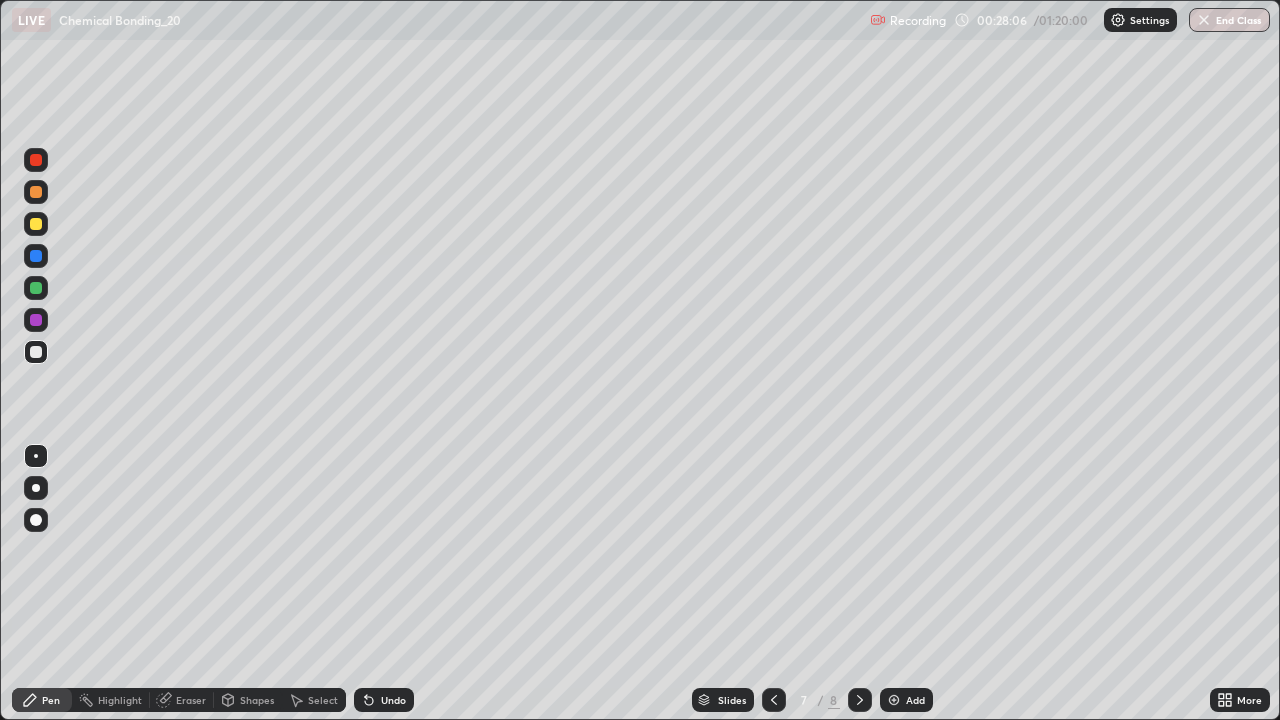 click on "Undo" at bounding box center [393, 700] 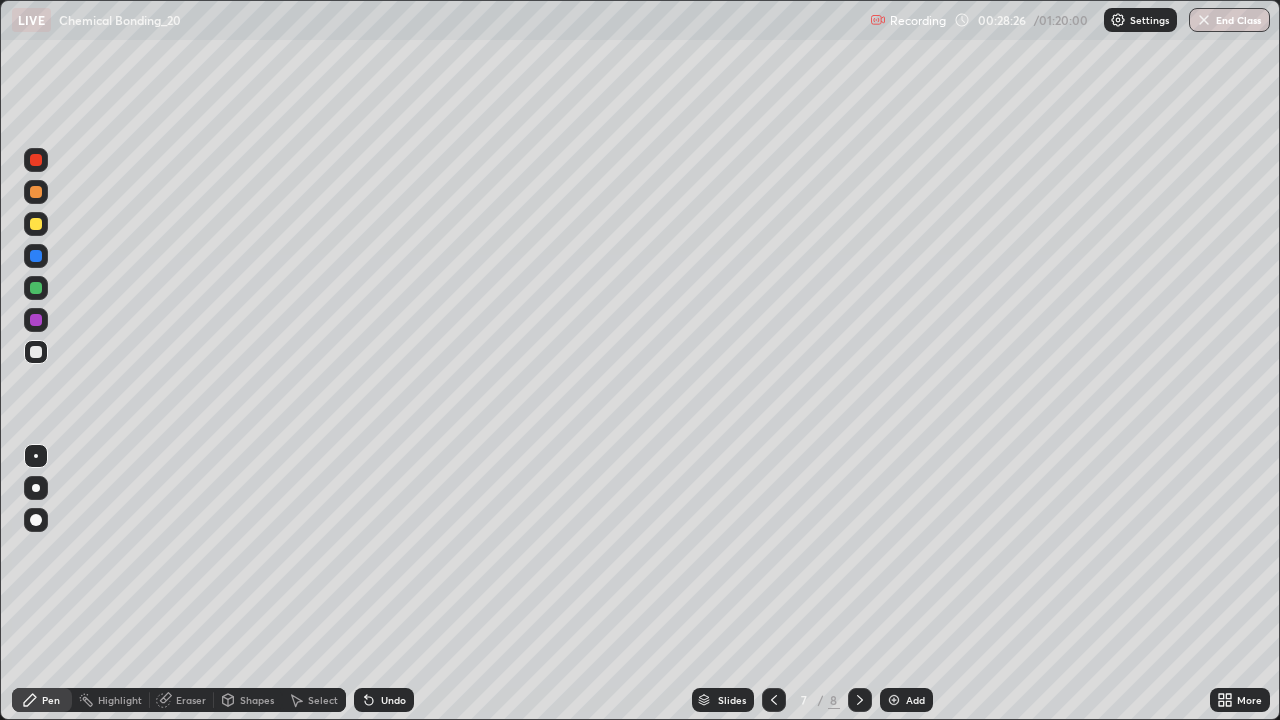 click on "Undo" at bounding box center [393, 700] 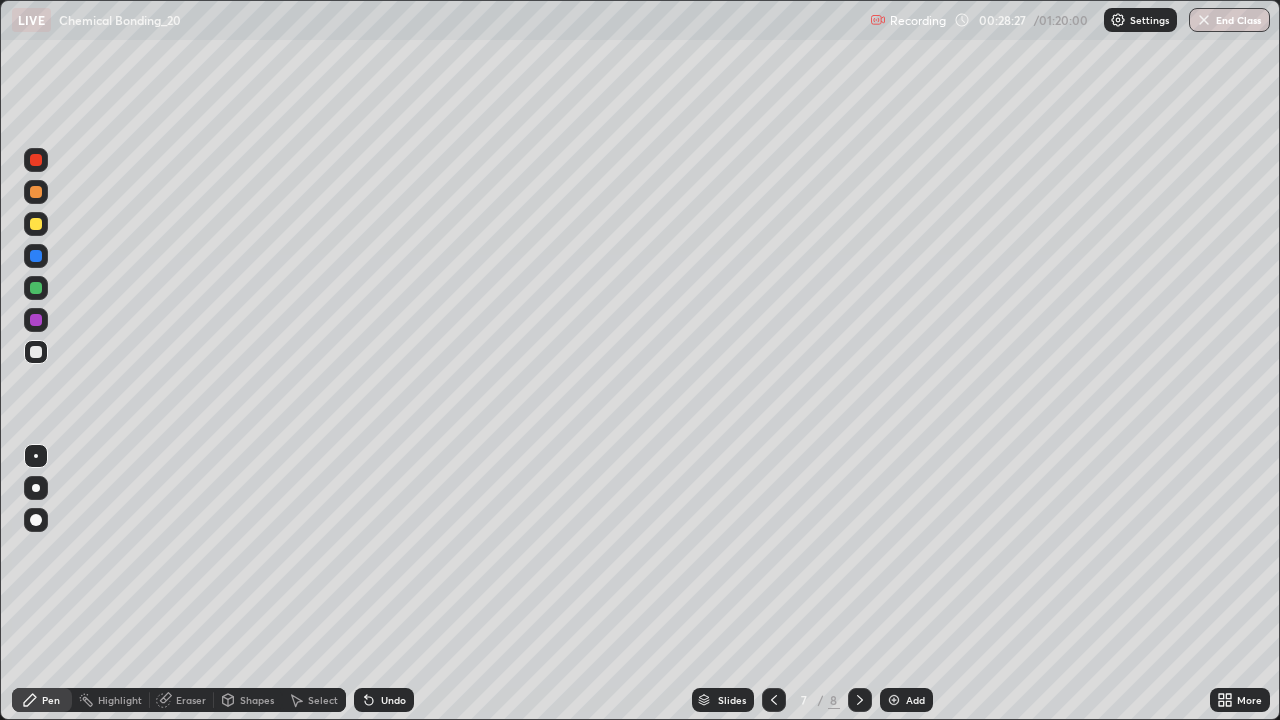 click on "Undo" at bounding box center [393, 700] 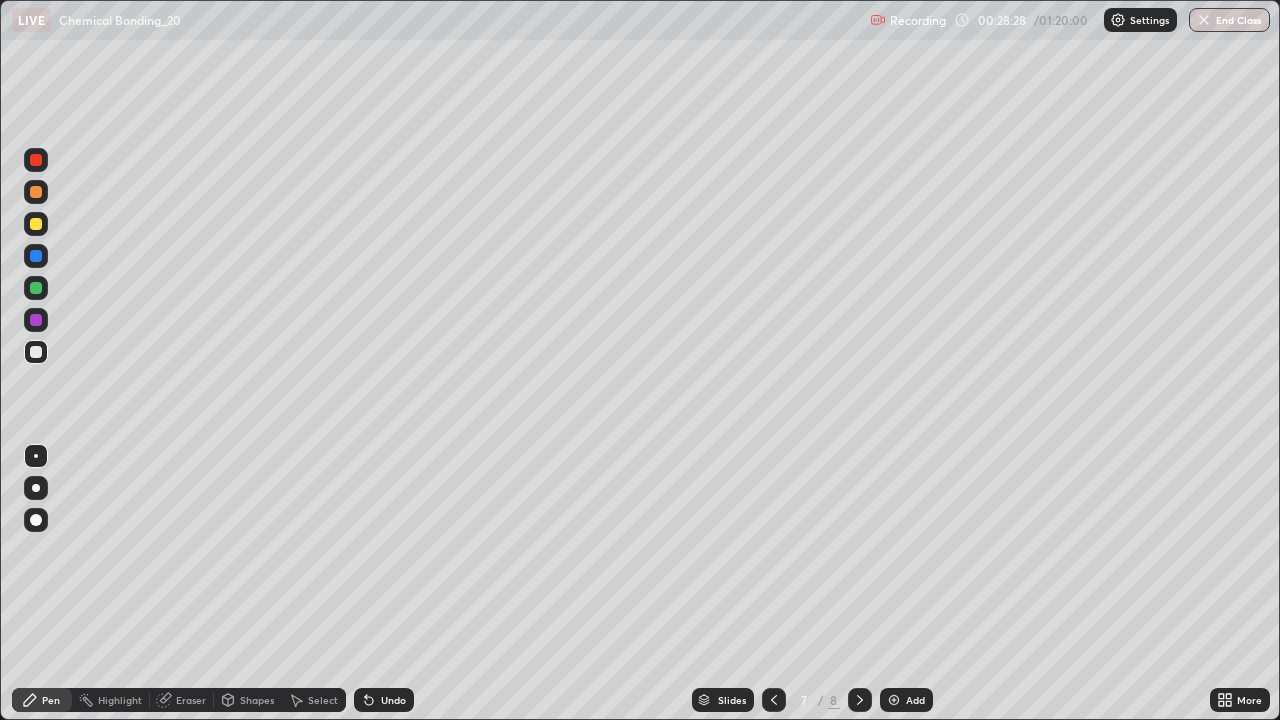 click on "Slides 7 / 8 Add" at bounding box center [812, 700] 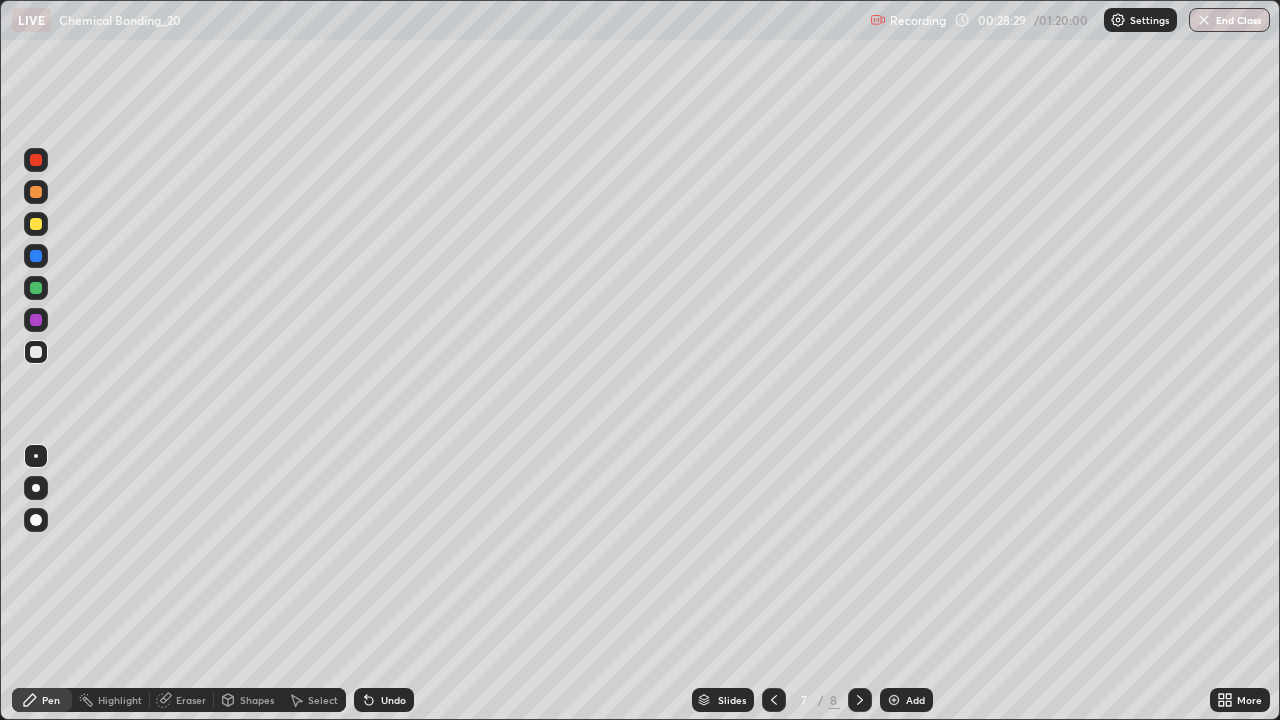 click on "Undo" at bounding box center (393, 700) 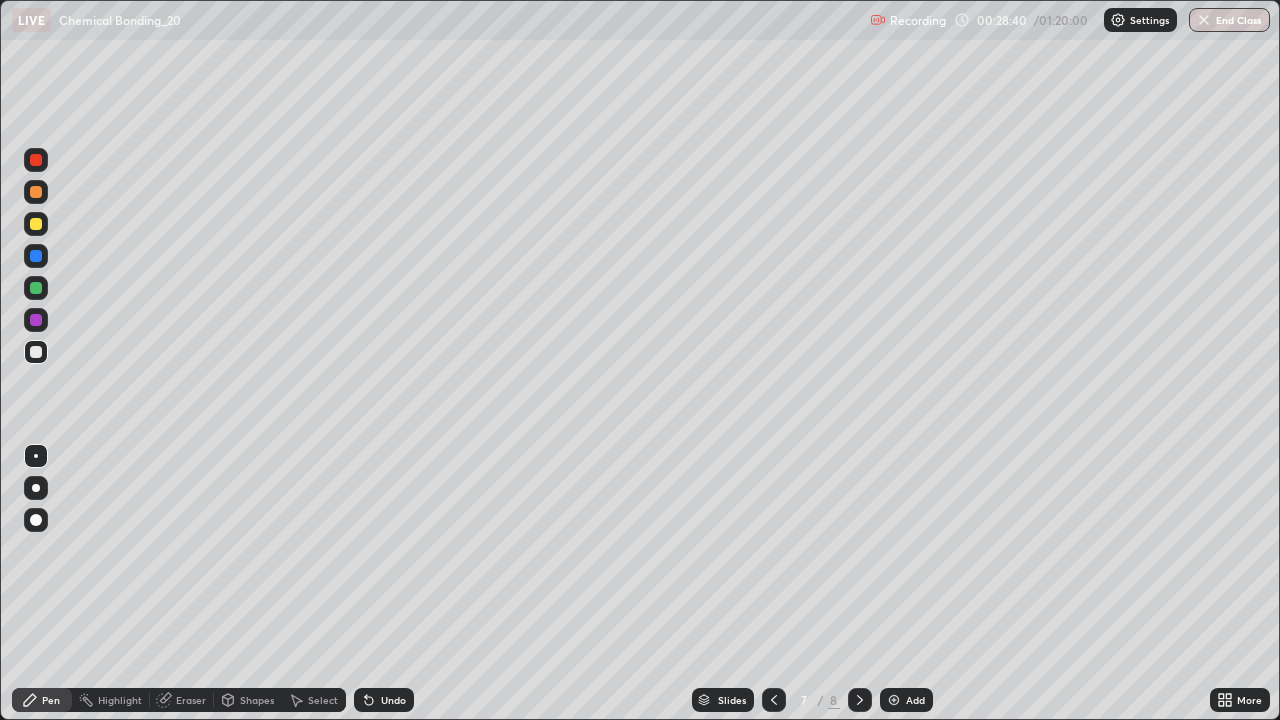 click on "Undo" at bounding box center (393, 700) 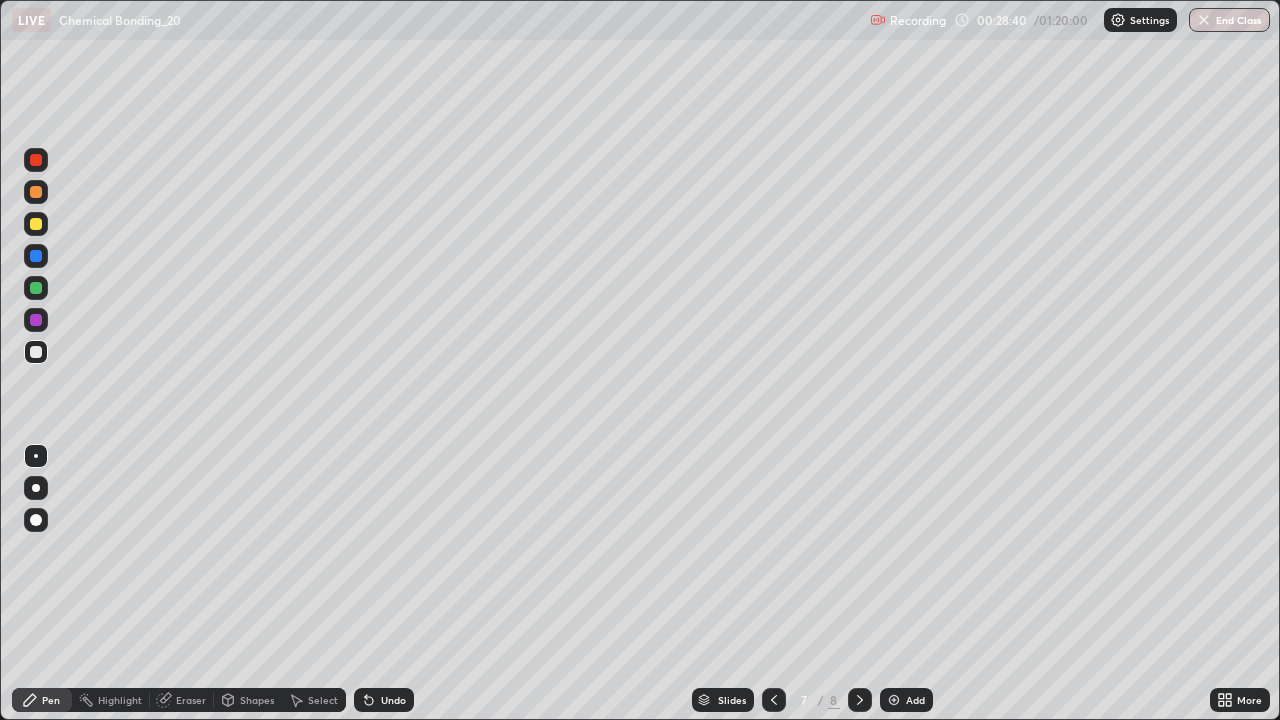 click on "Undo" at bounding box center [384, 700] 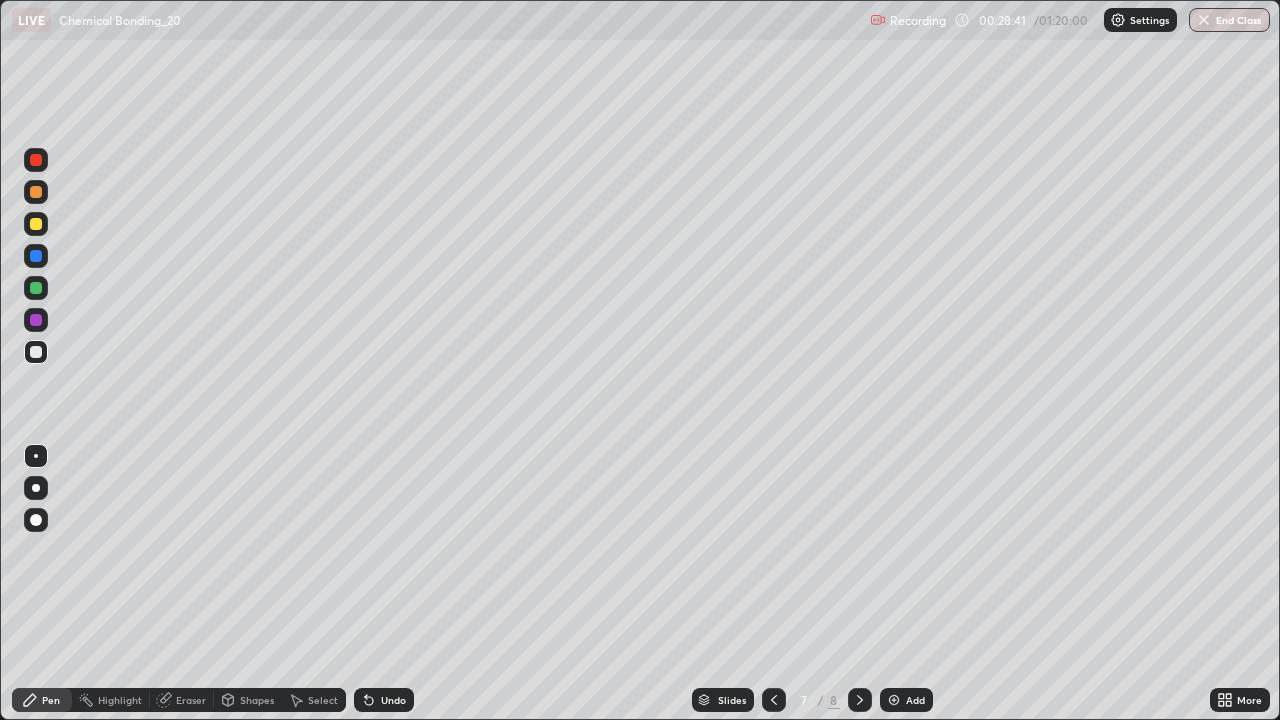 click on "Undo" at bounding box center [380, 700] 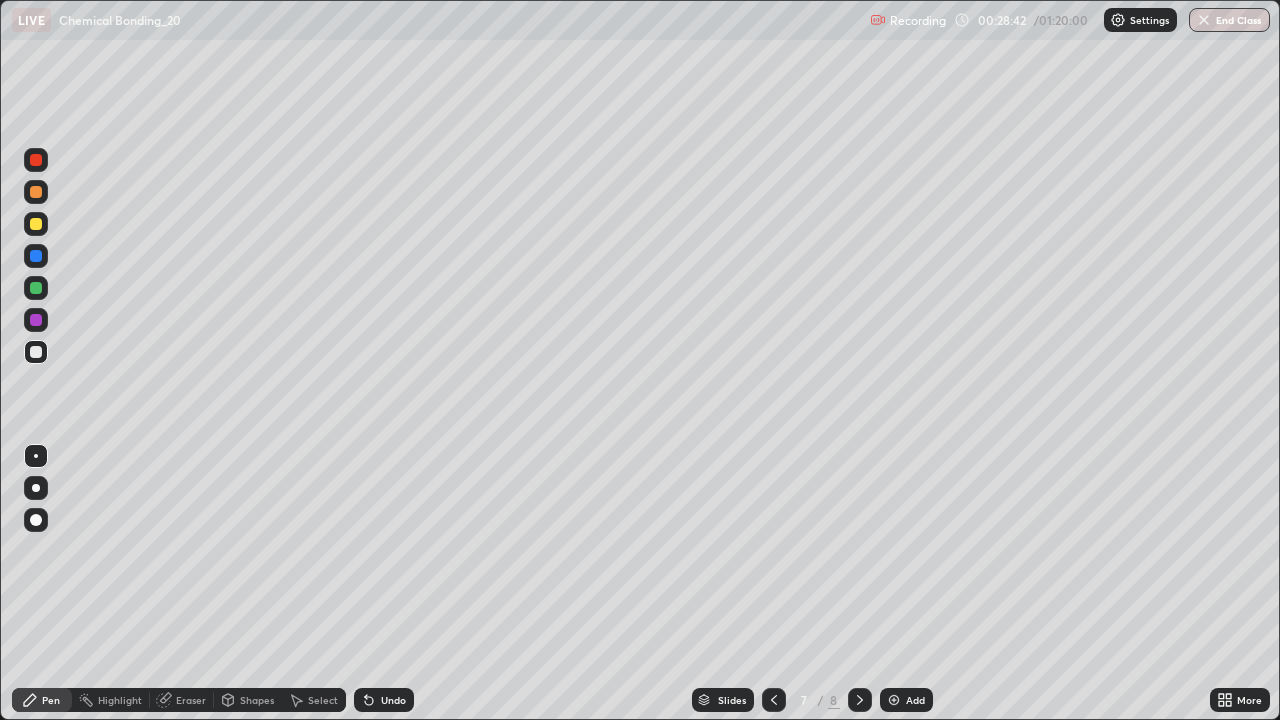 click on "Undo" at bounding box center (393, 700) 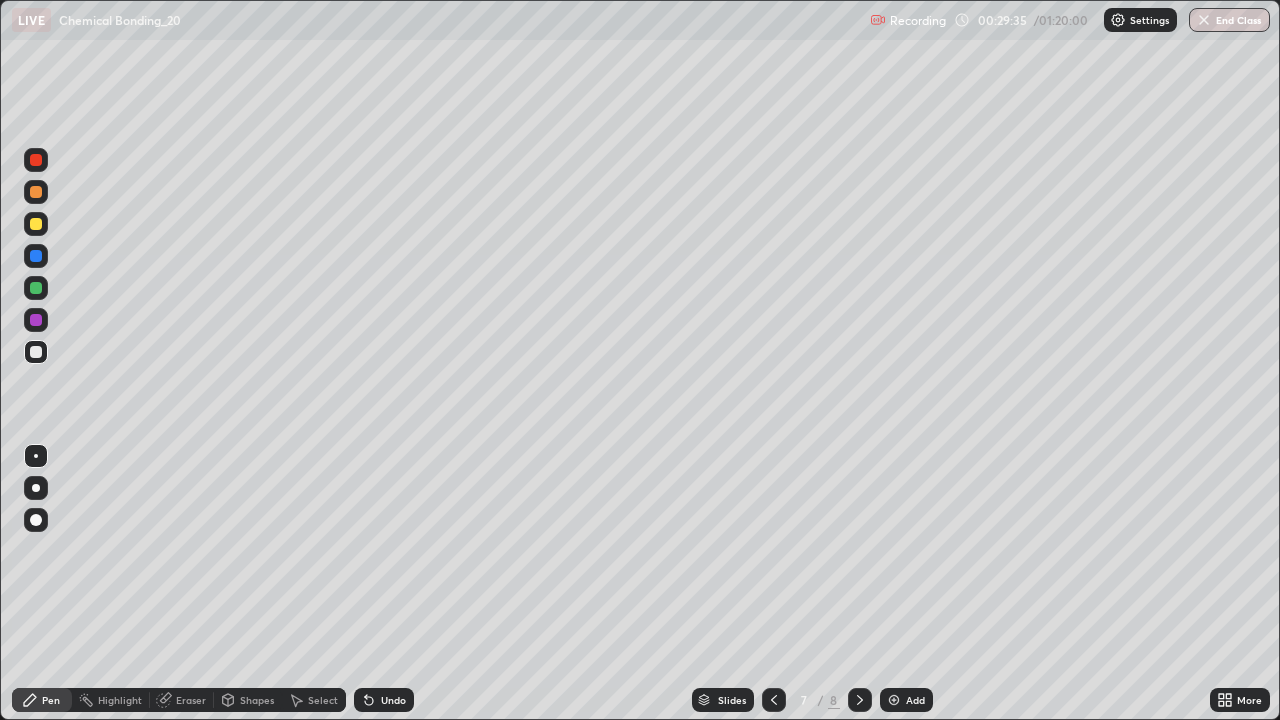 click at bounding box center [894, 700] 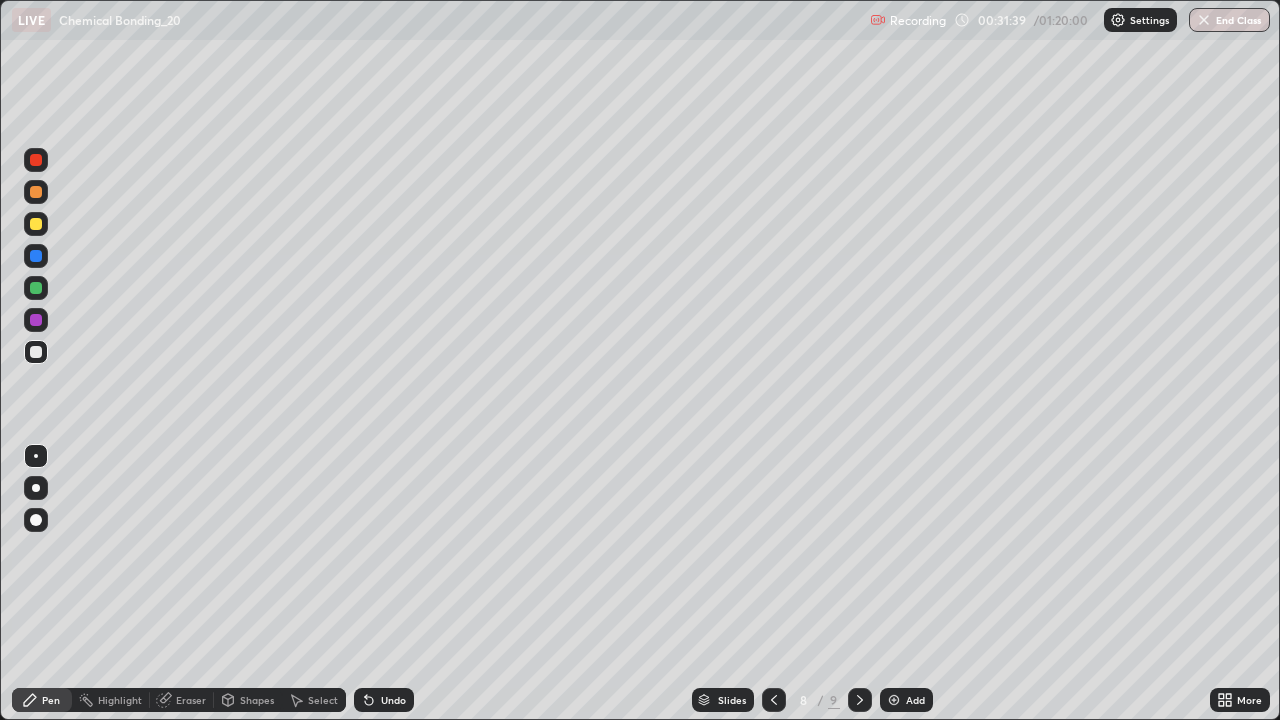 click on "Undo" at bounding box center [384, 700] 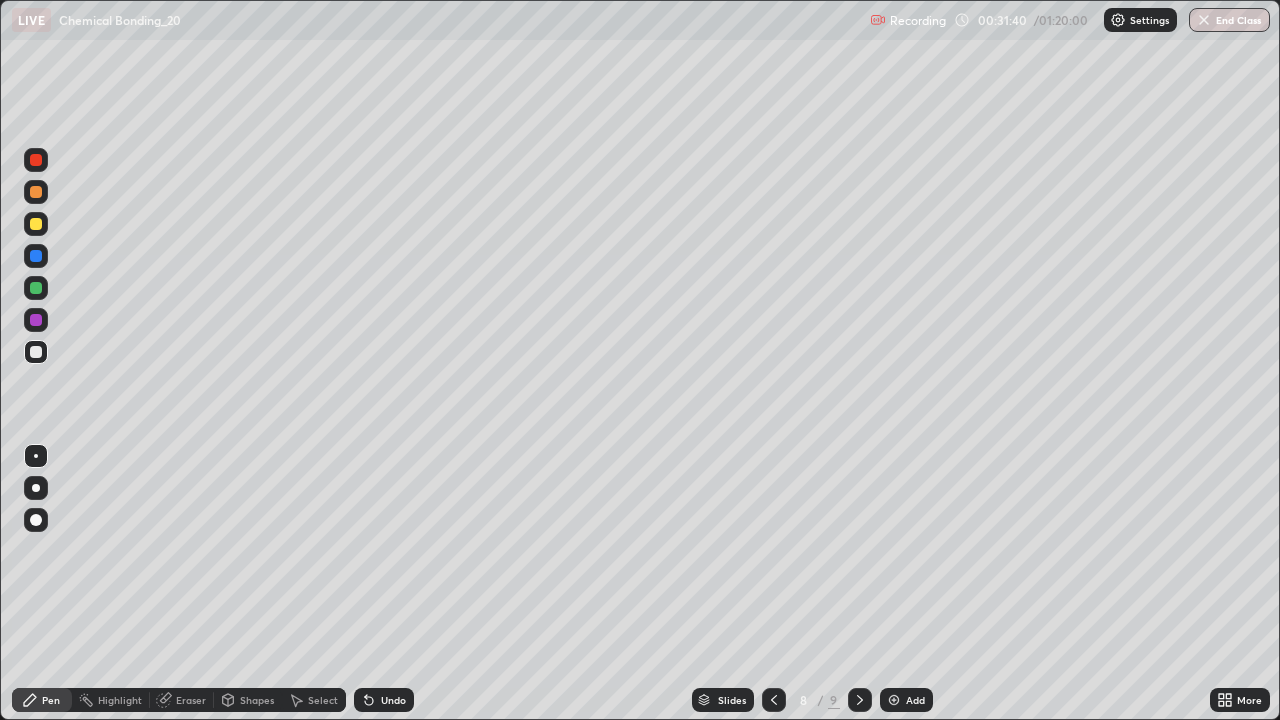 click on "Undo" at bounding box center [393, 700] 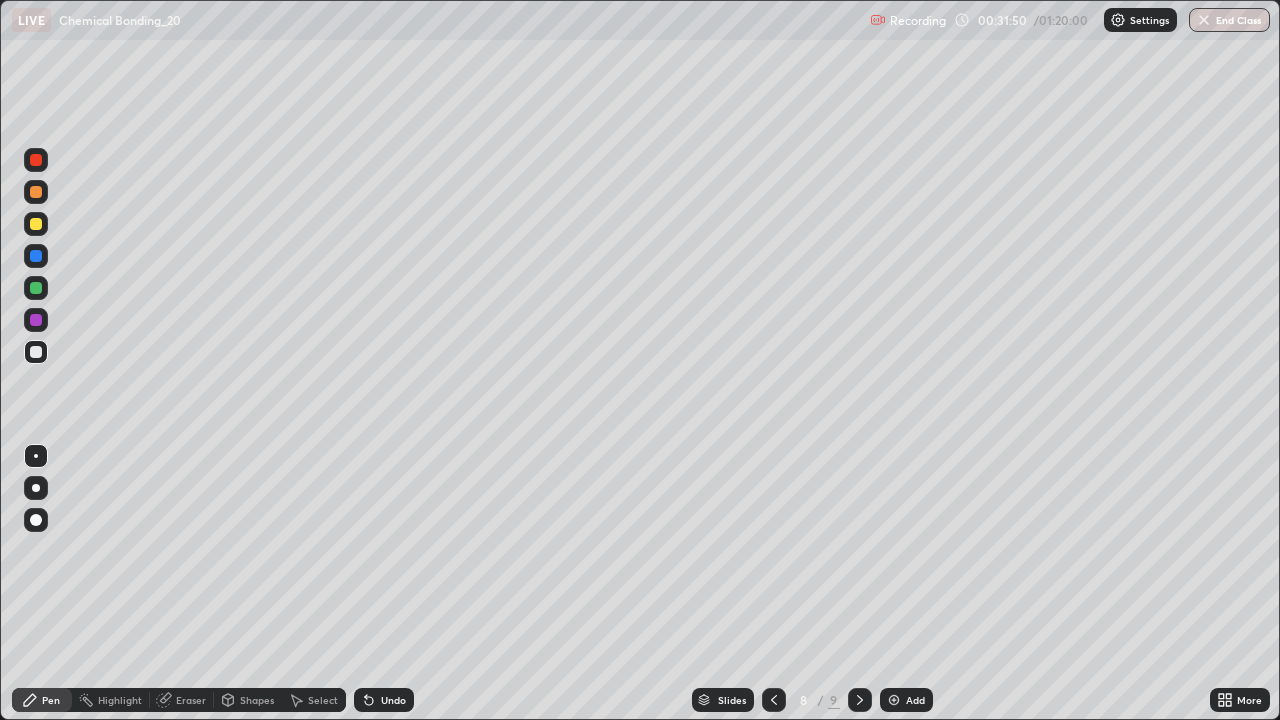 click on "Eraser" at bounding box center (191, 700) 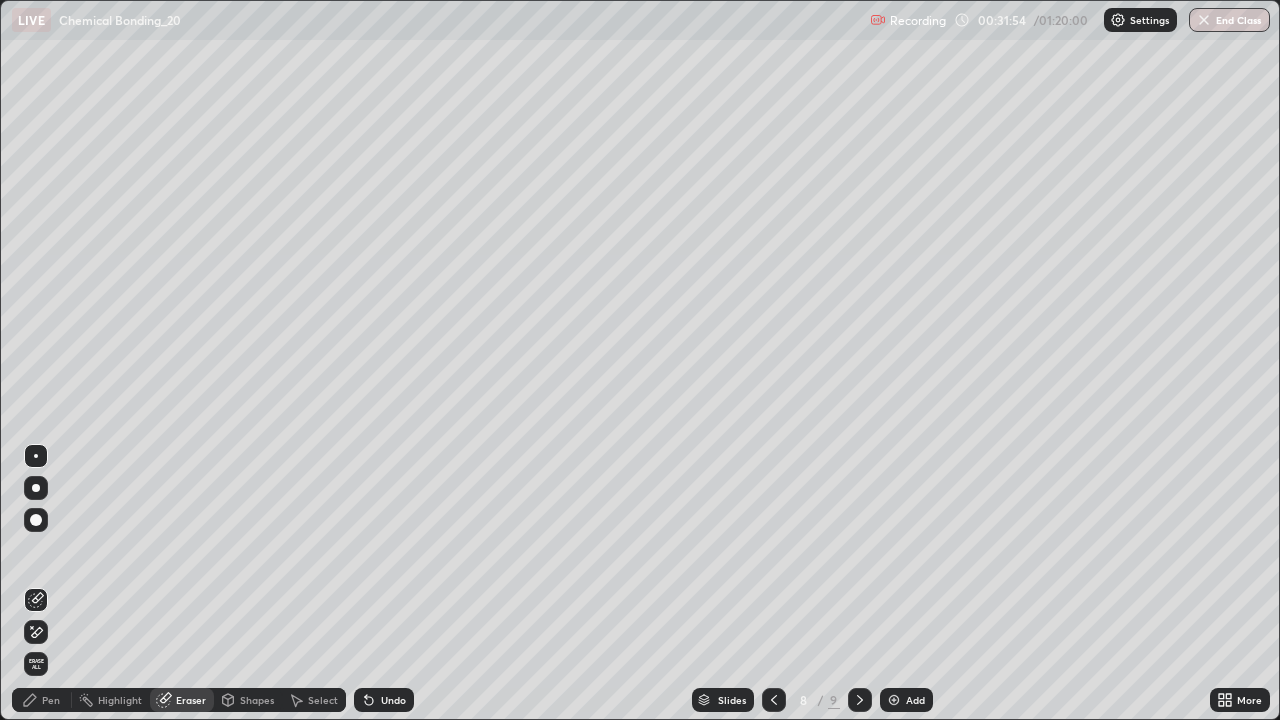 click 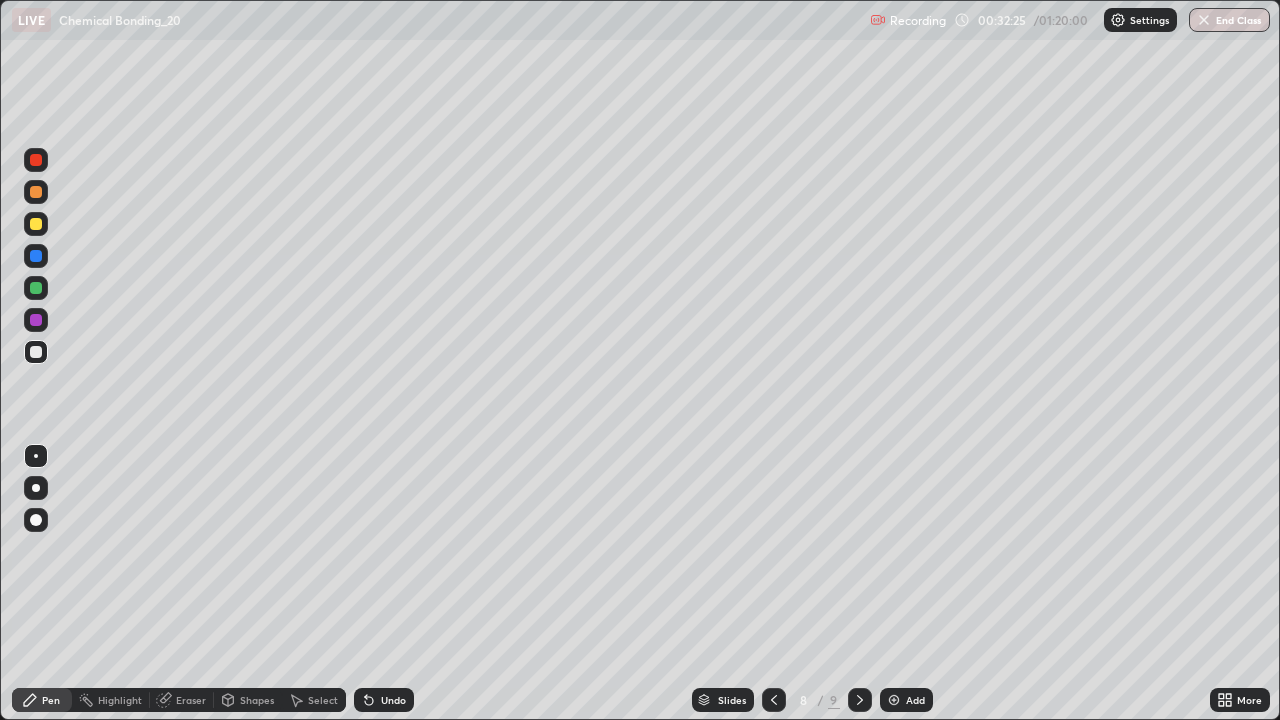 click on "Undo" at bounding box center [393, 700] 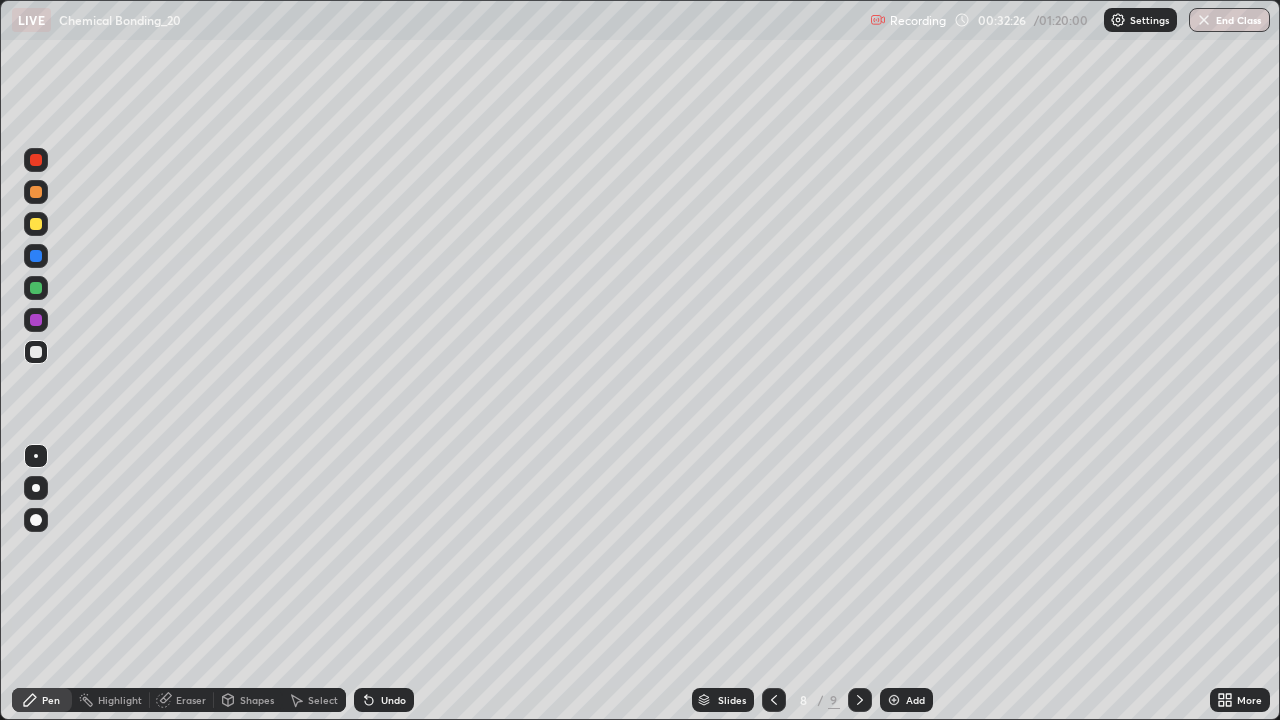 click on "Undo" at bounding box center (393, 700) 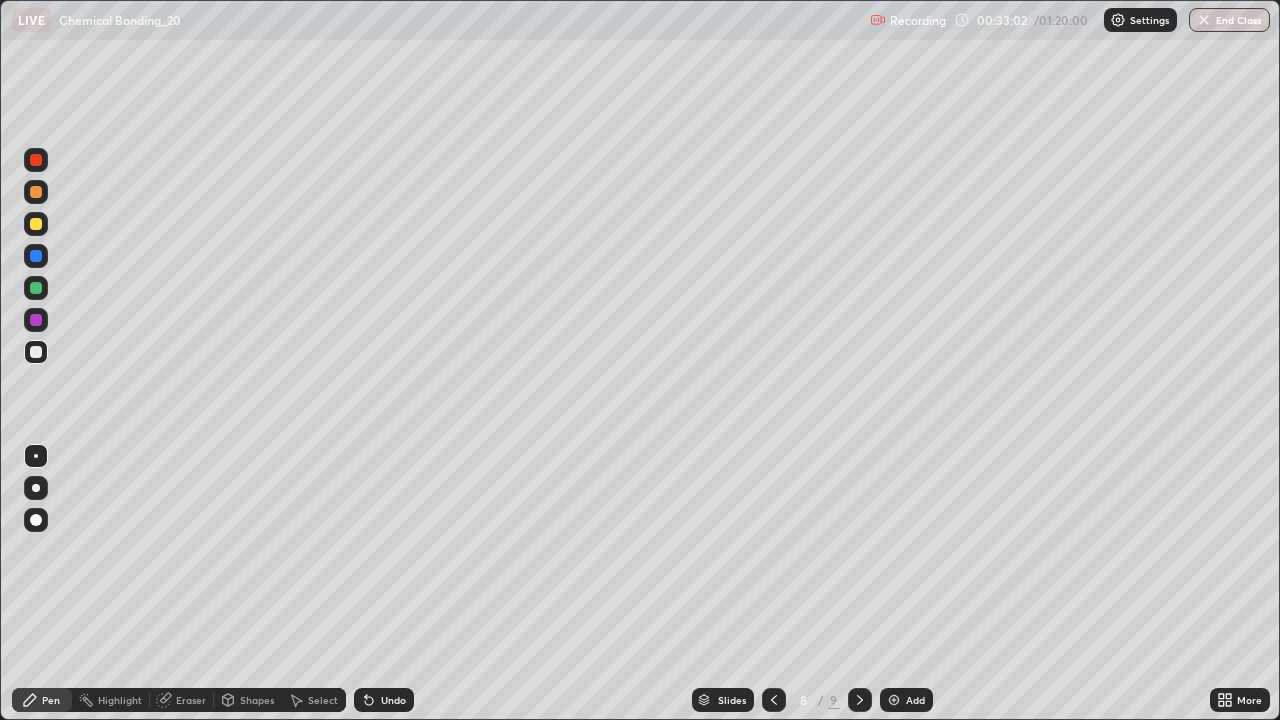click on "Undo" at bounding box center (384, 700) 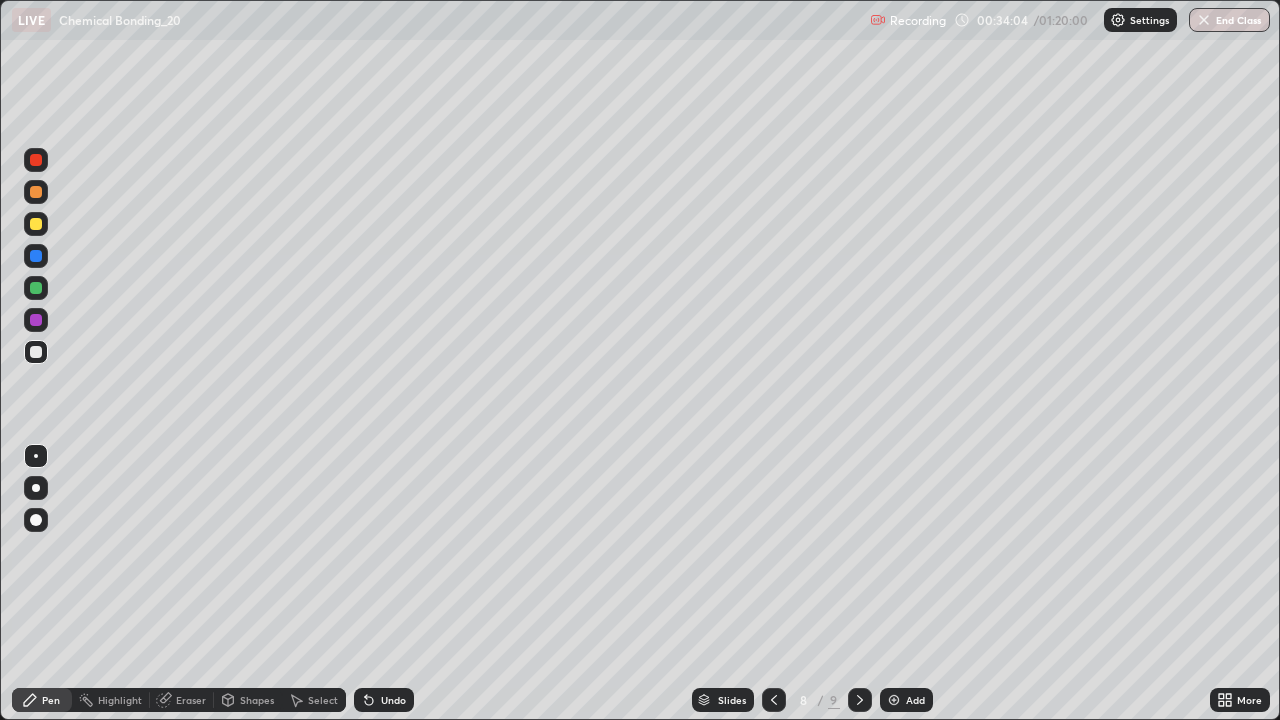 click 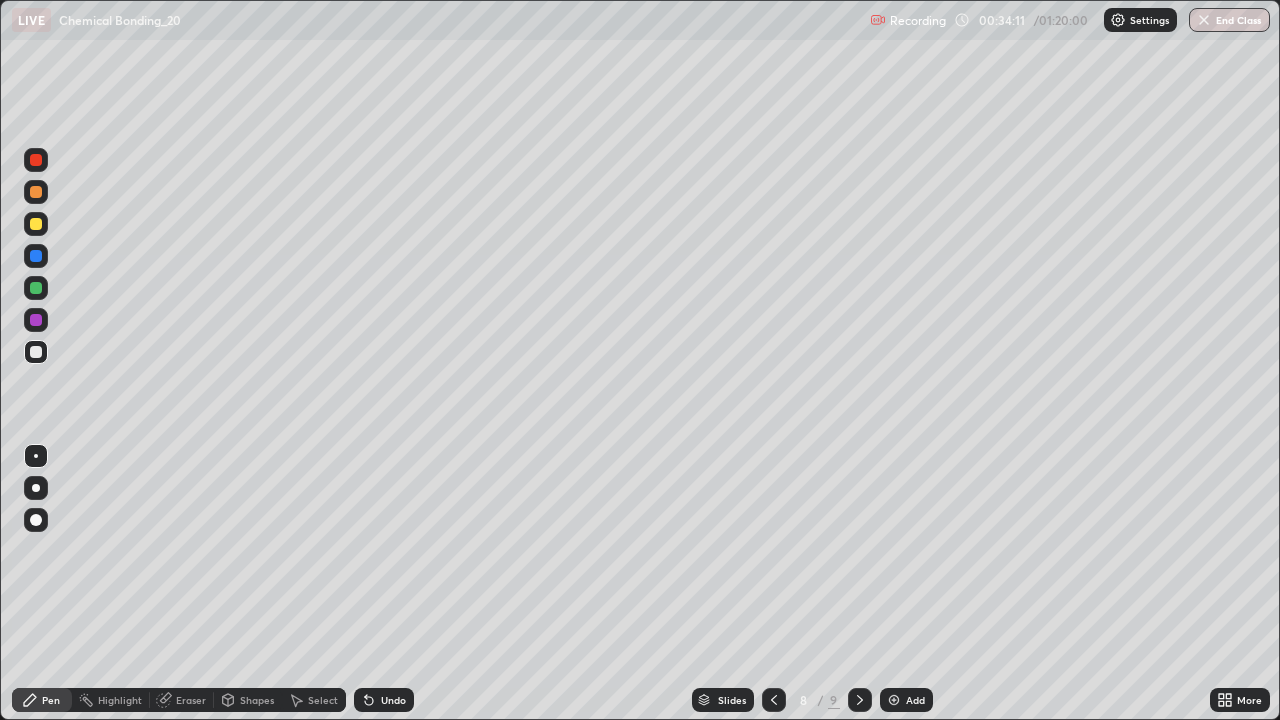 click on "Undo" at bounding box center (393, 700) 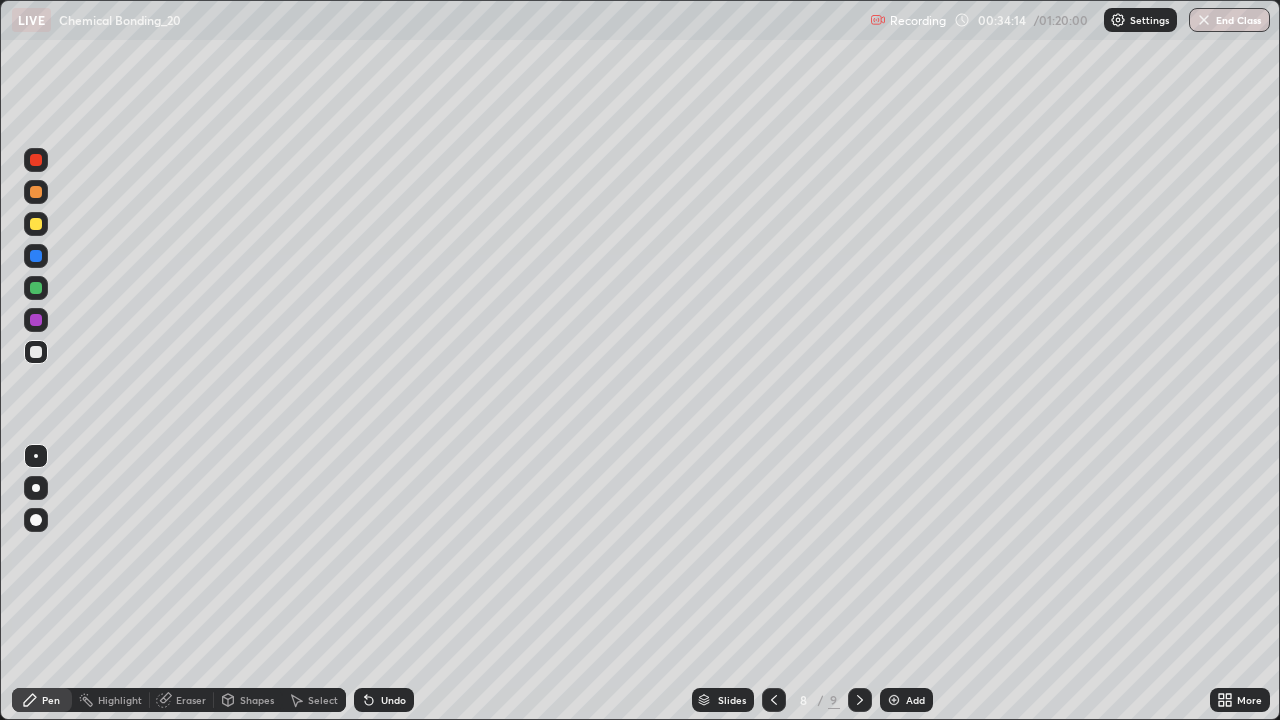 click at bounding box center (36, 320) 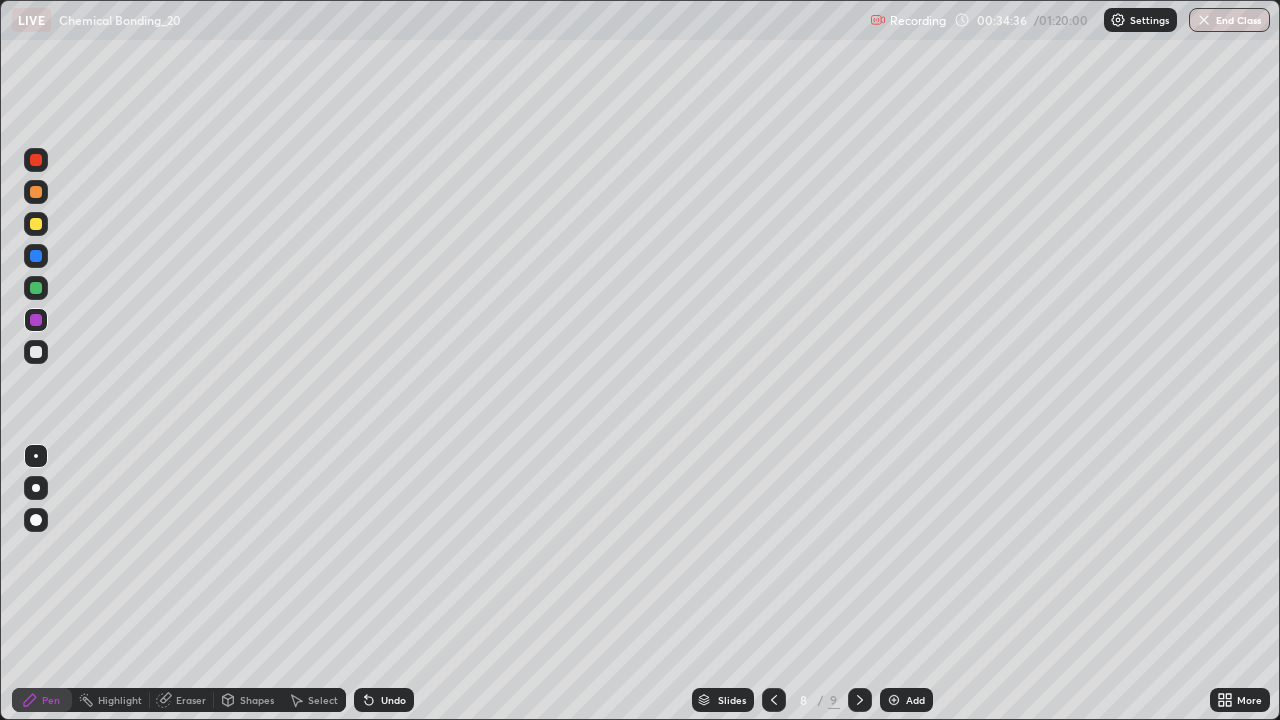 click at bounding box center [36, 288] 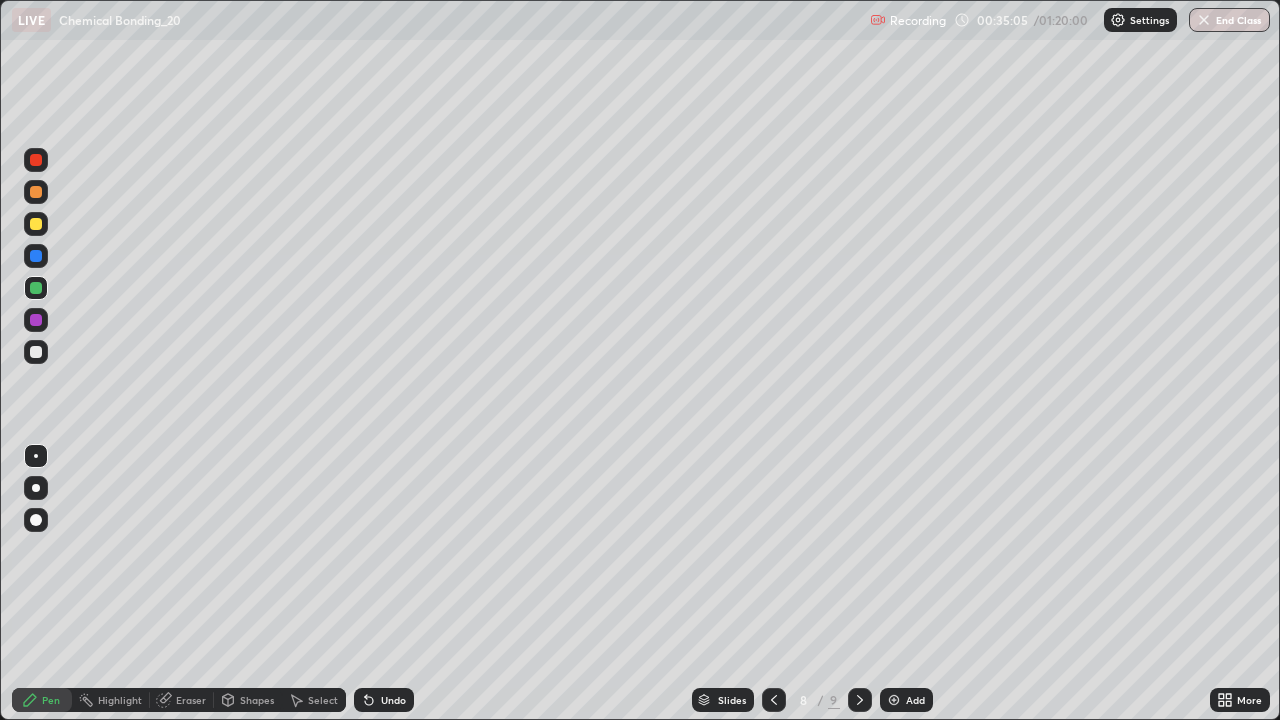 click on "Undo" at bounding box center [384, 700] 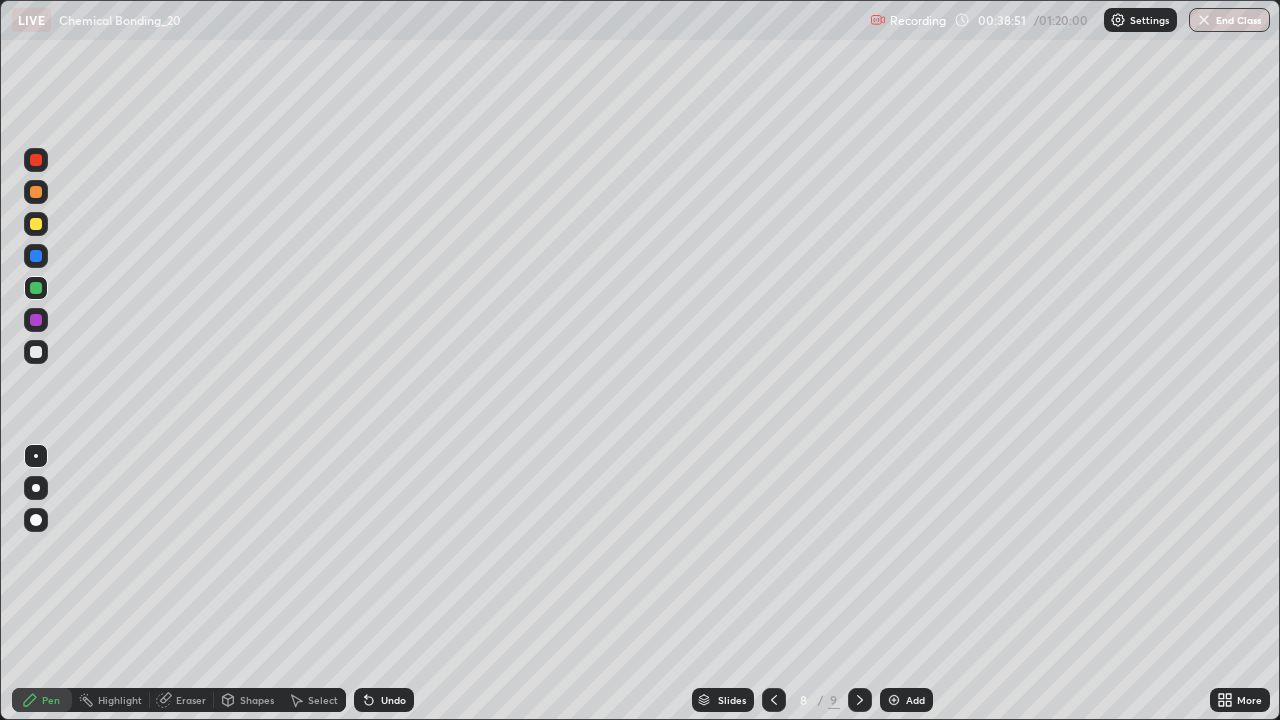 click at bounding box center (894, 700) 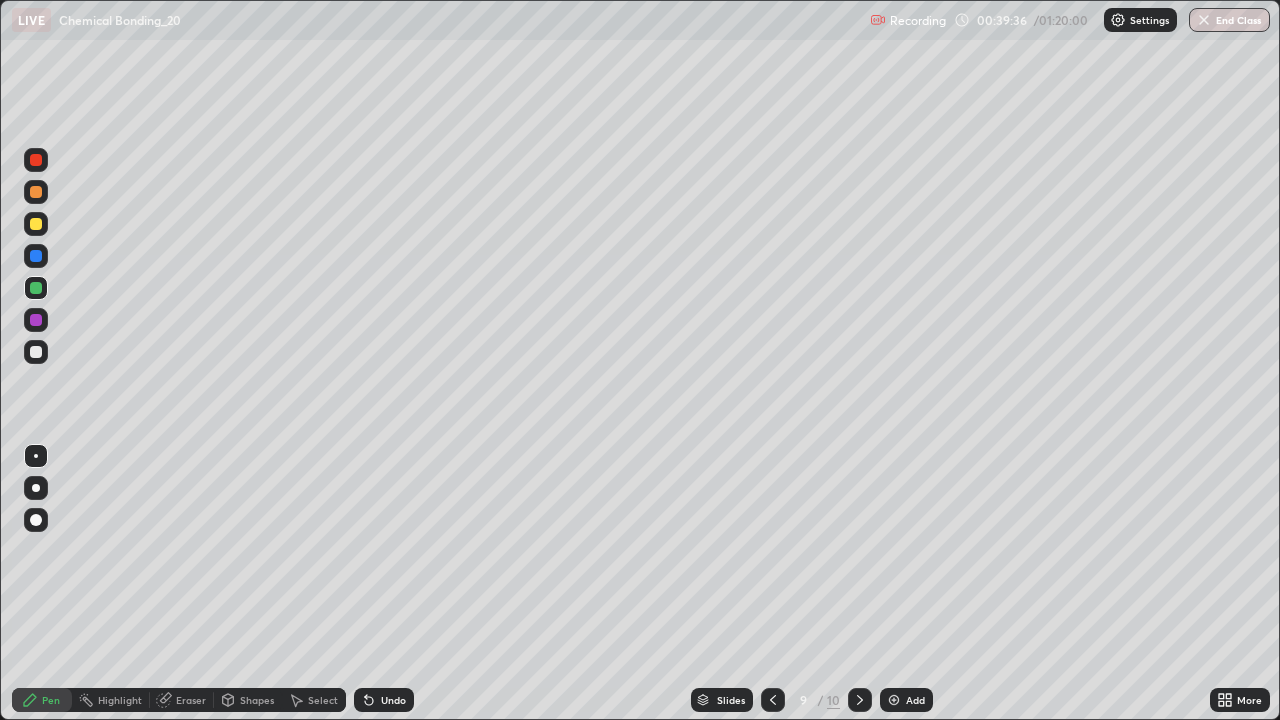 click at bounding box center [36, 352] 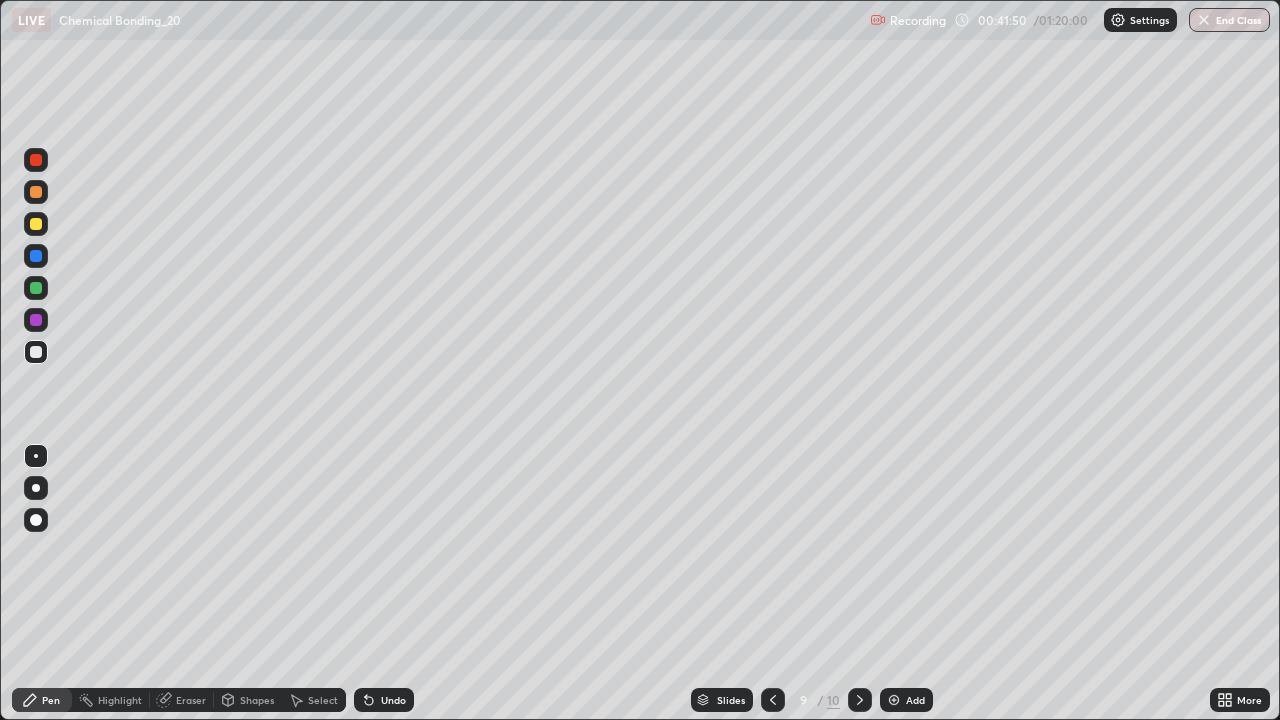 click at bounding box center [36, 224] 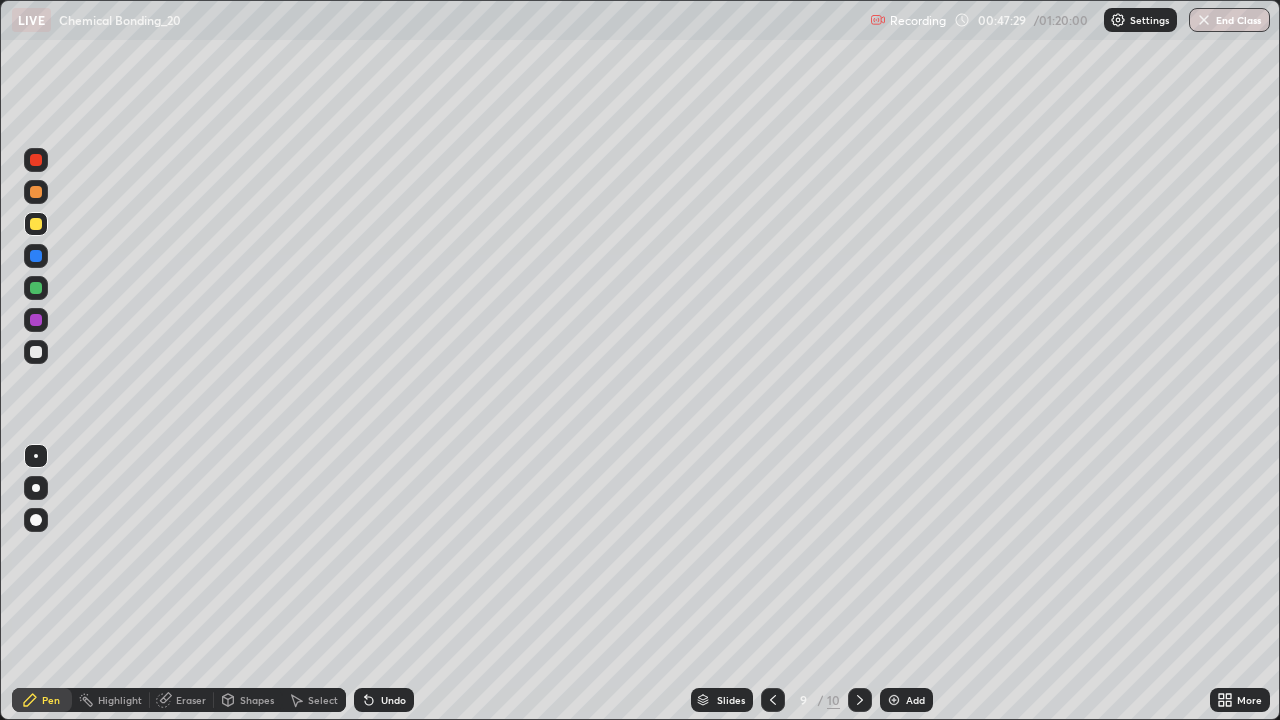 click at bounding box center [36, 192] 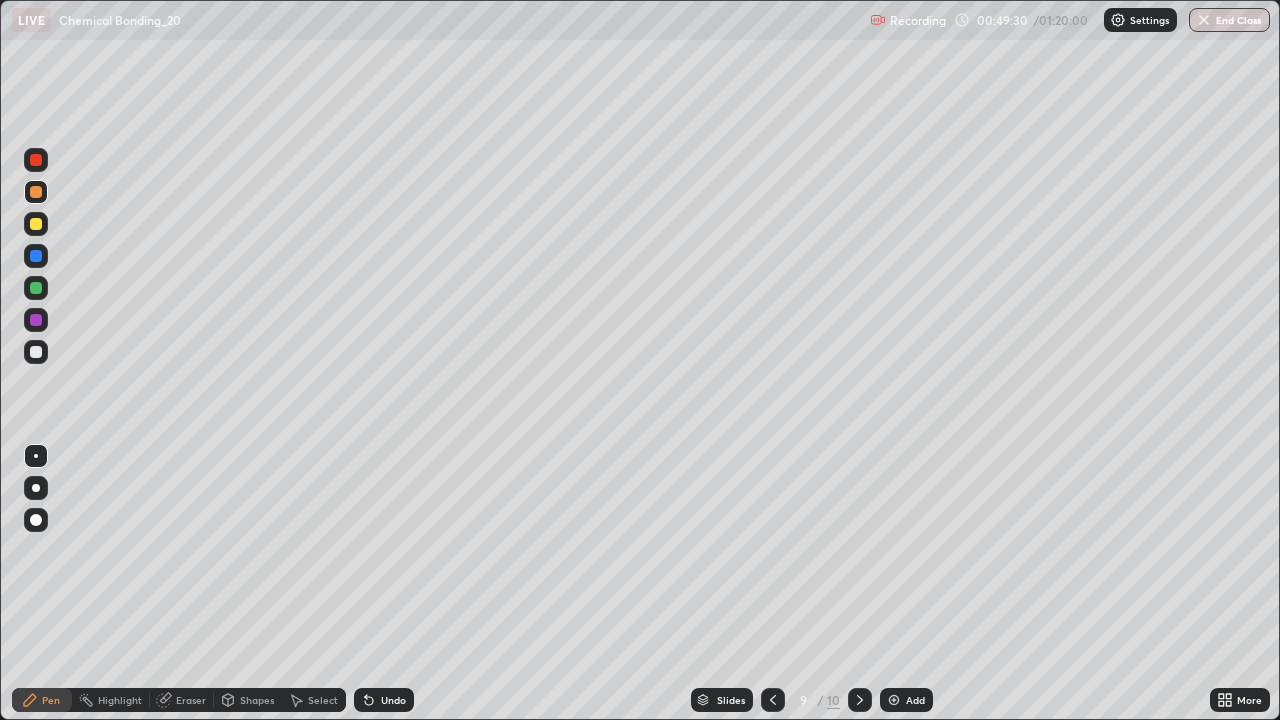 click on "Add" at bounding box center [906, 700] 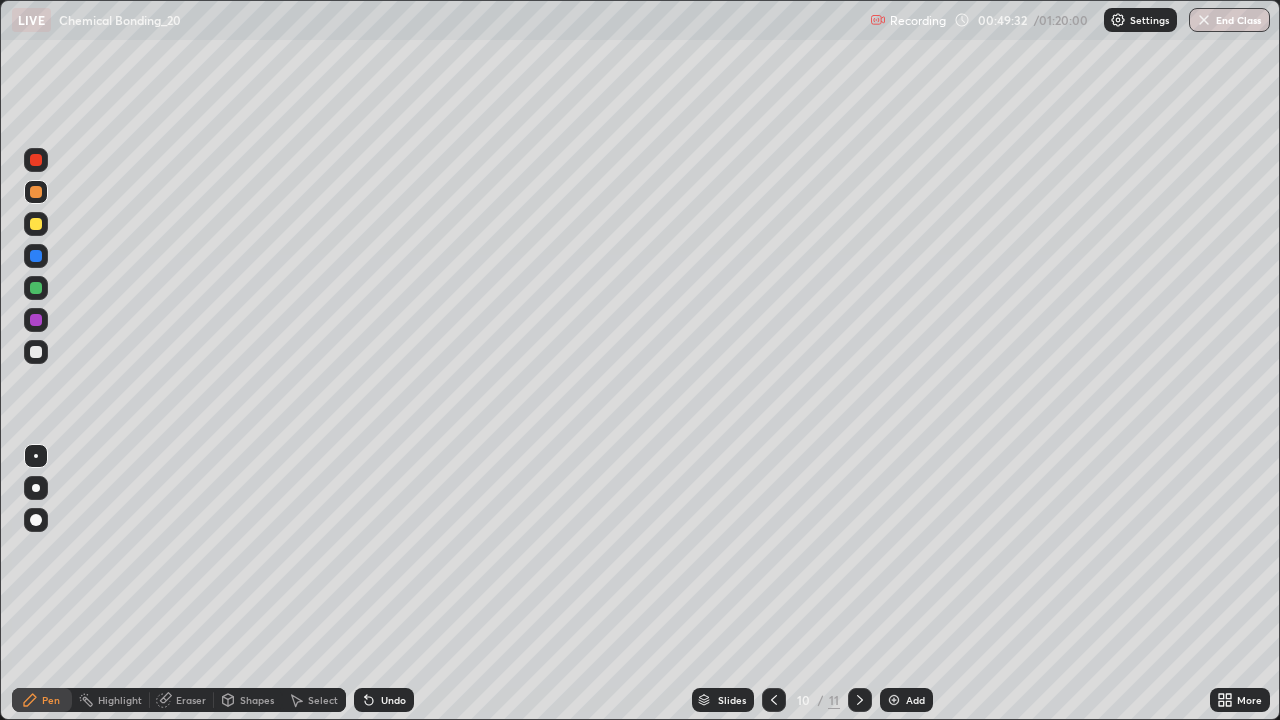click at bounding box center (36, 352) 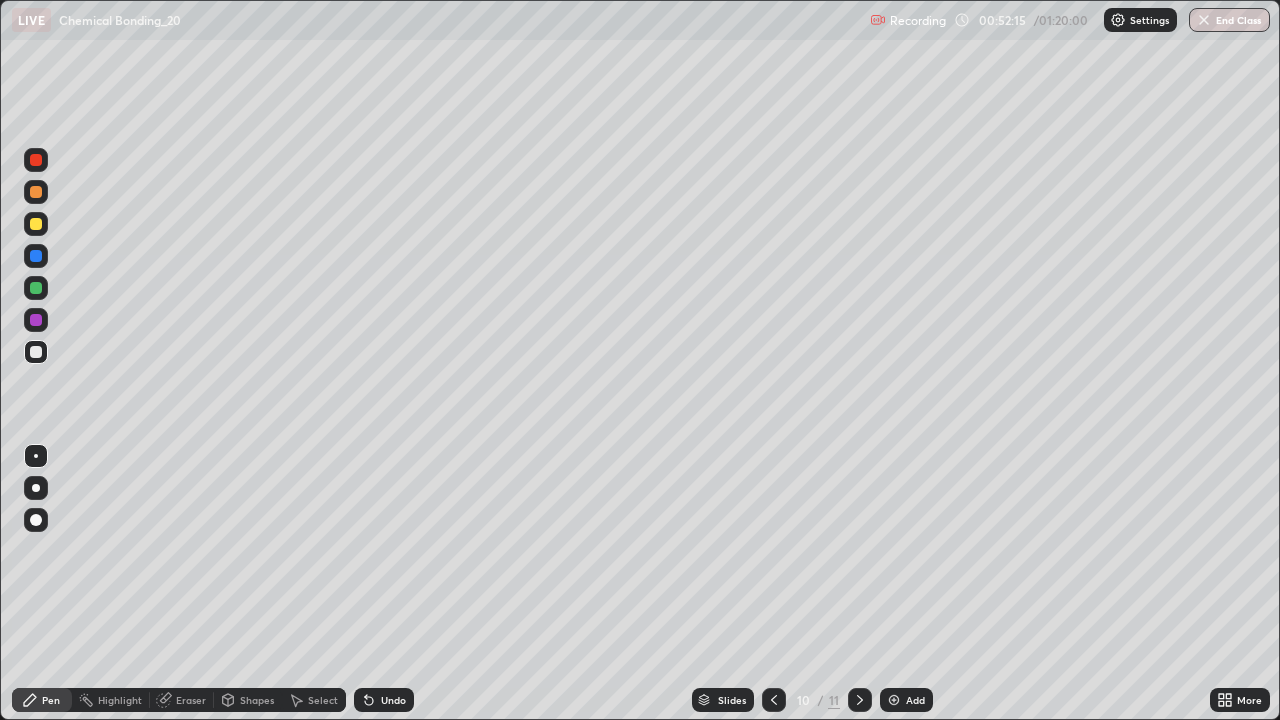 click at bounding box center [894, 700] 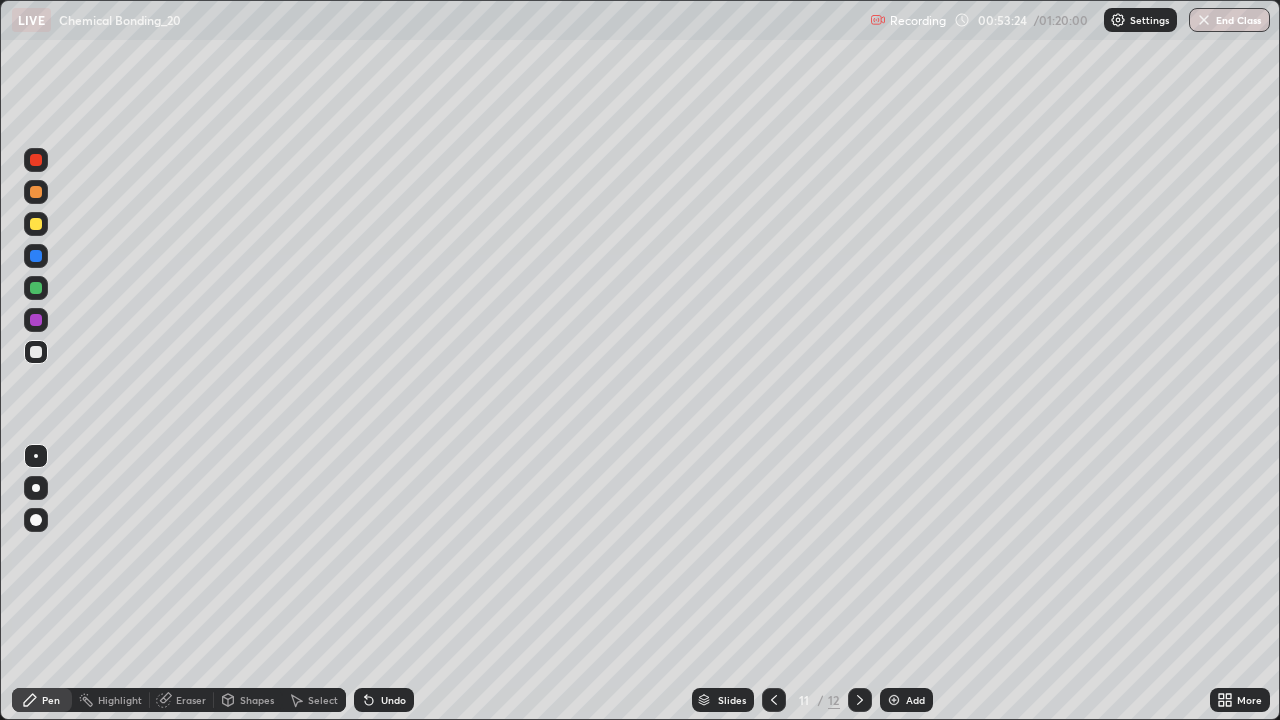 click at bounding box center (36, 224) 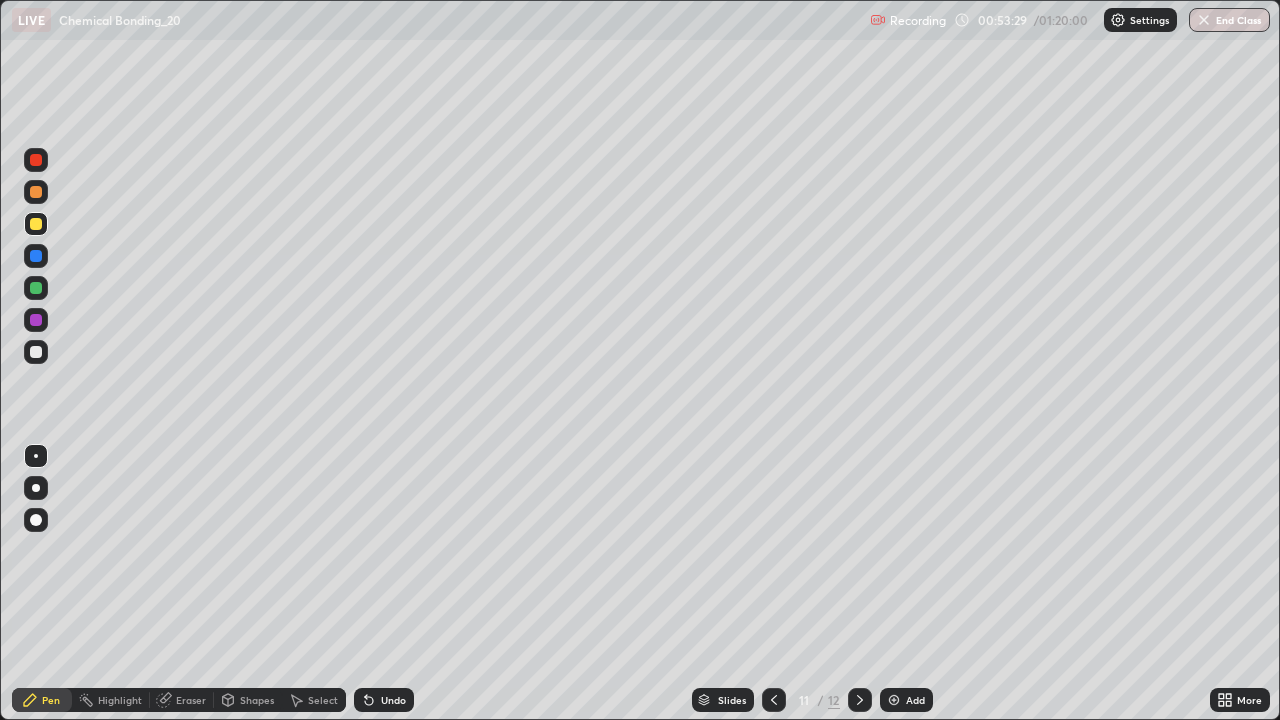 click 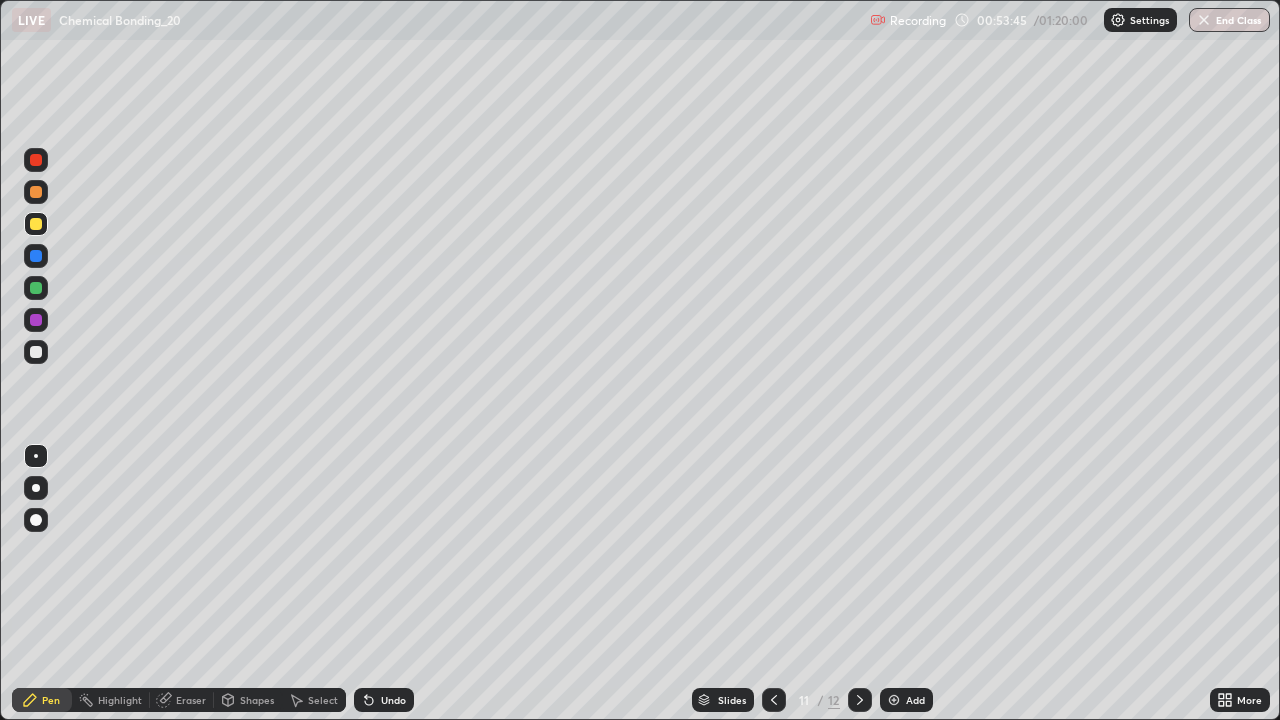 click at bounding box center (36, 352) 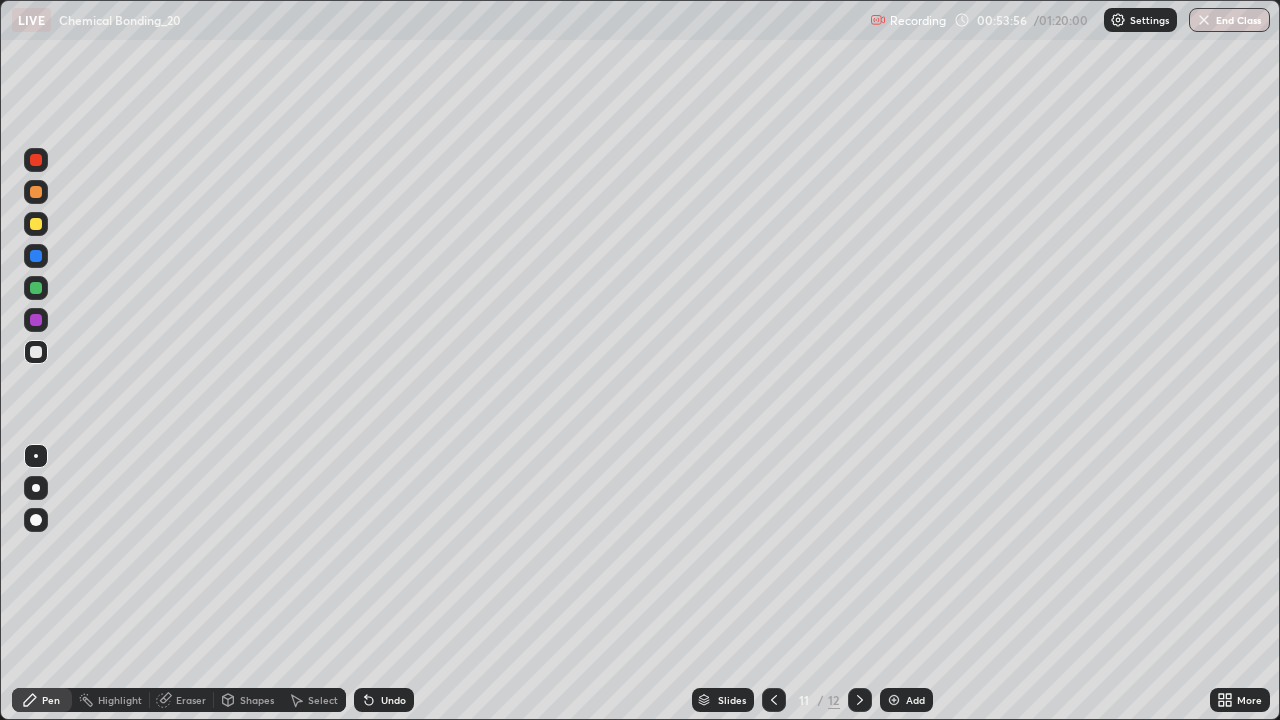 click on "Undo" at bounding box center (393, 700) 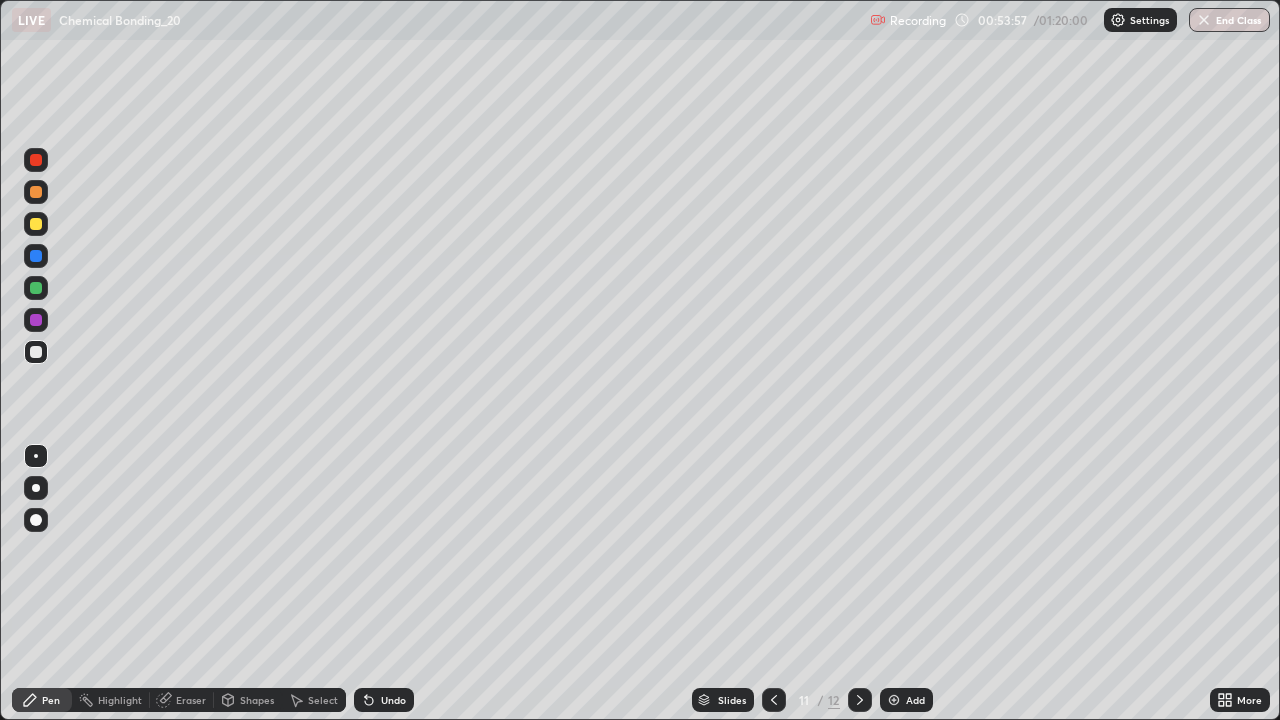 click on "Undo" at bounding box center (393, 700) 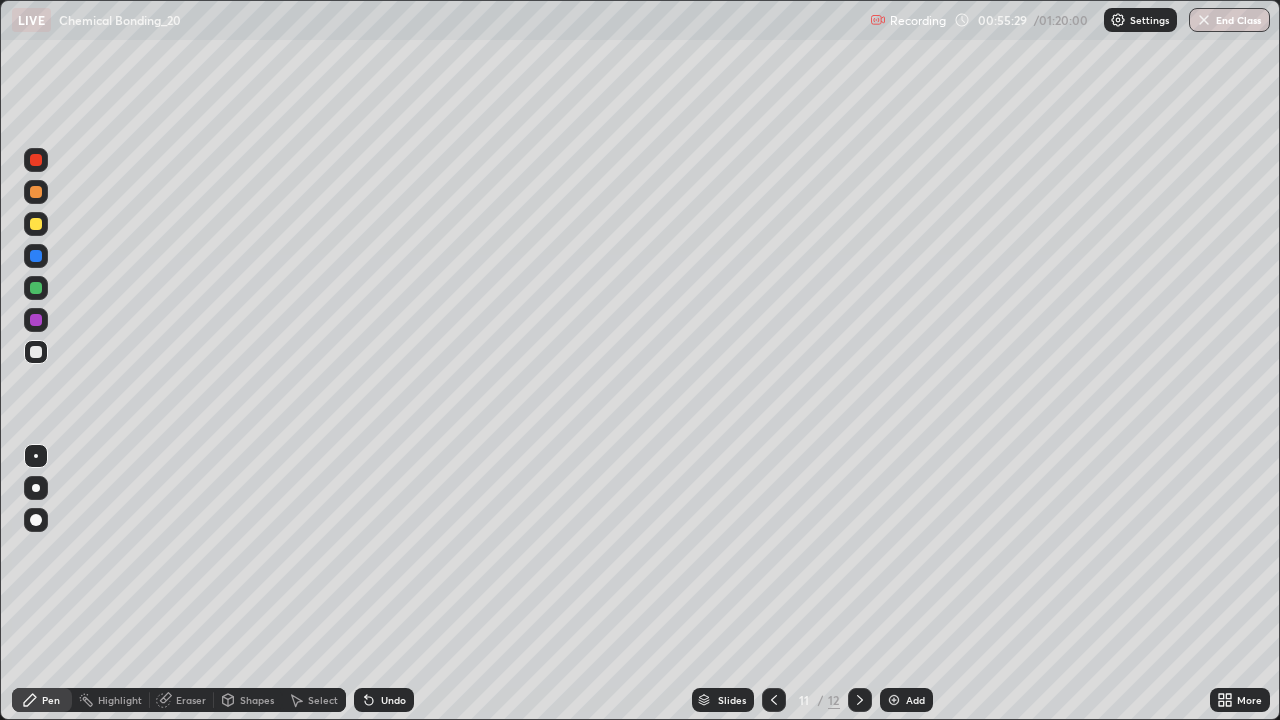 click at bounding box center [36, 192] 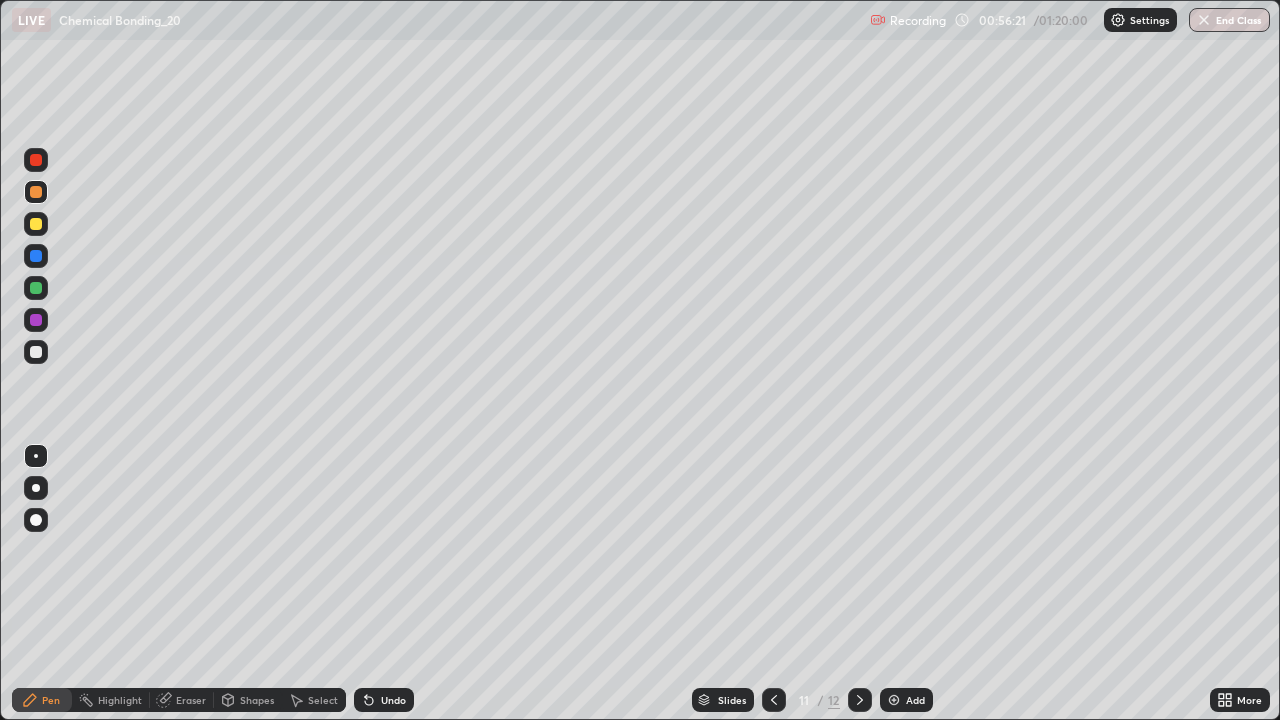 click at bounding box center (36, 224) 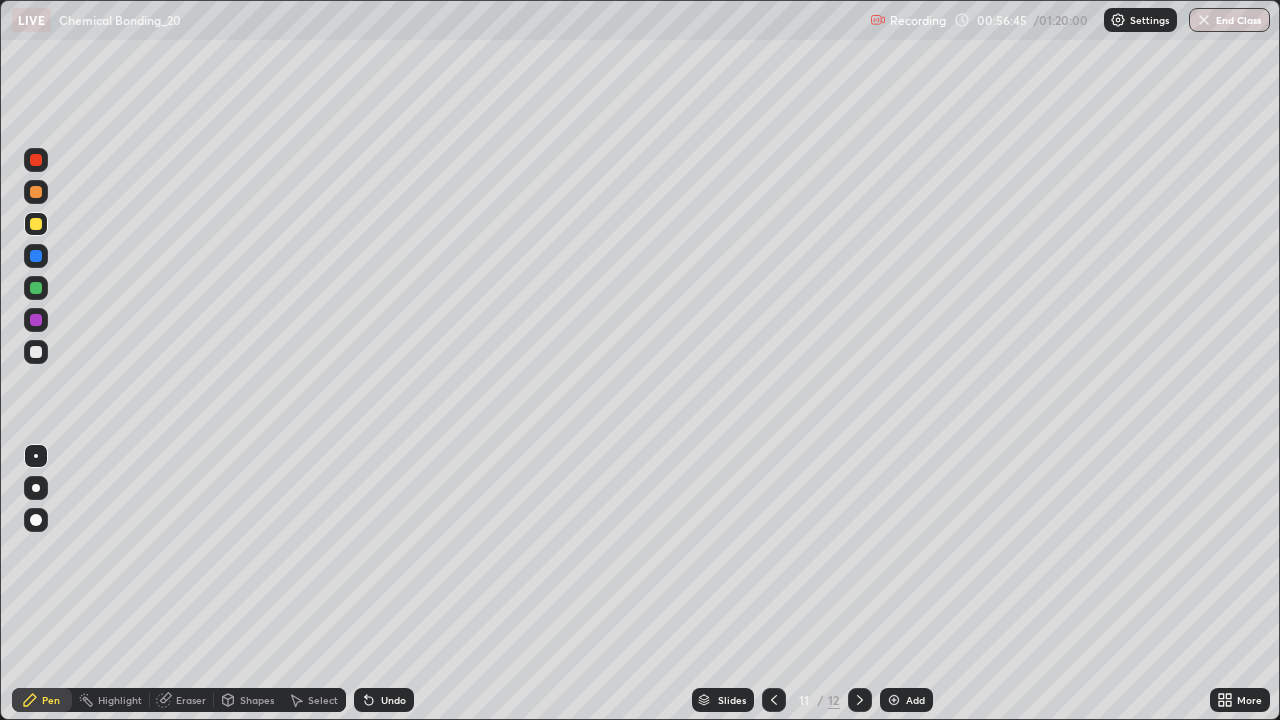 click at bounding box center [36, 192] 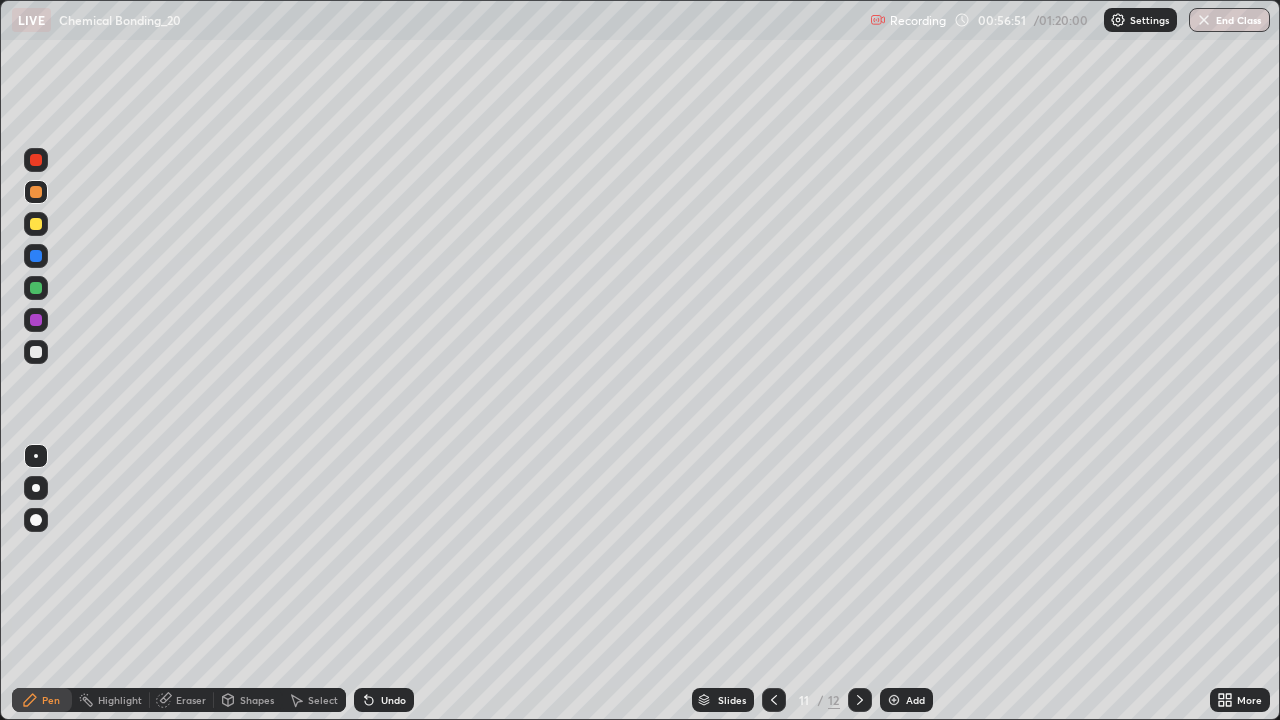 click at bounding box center [36, 288] 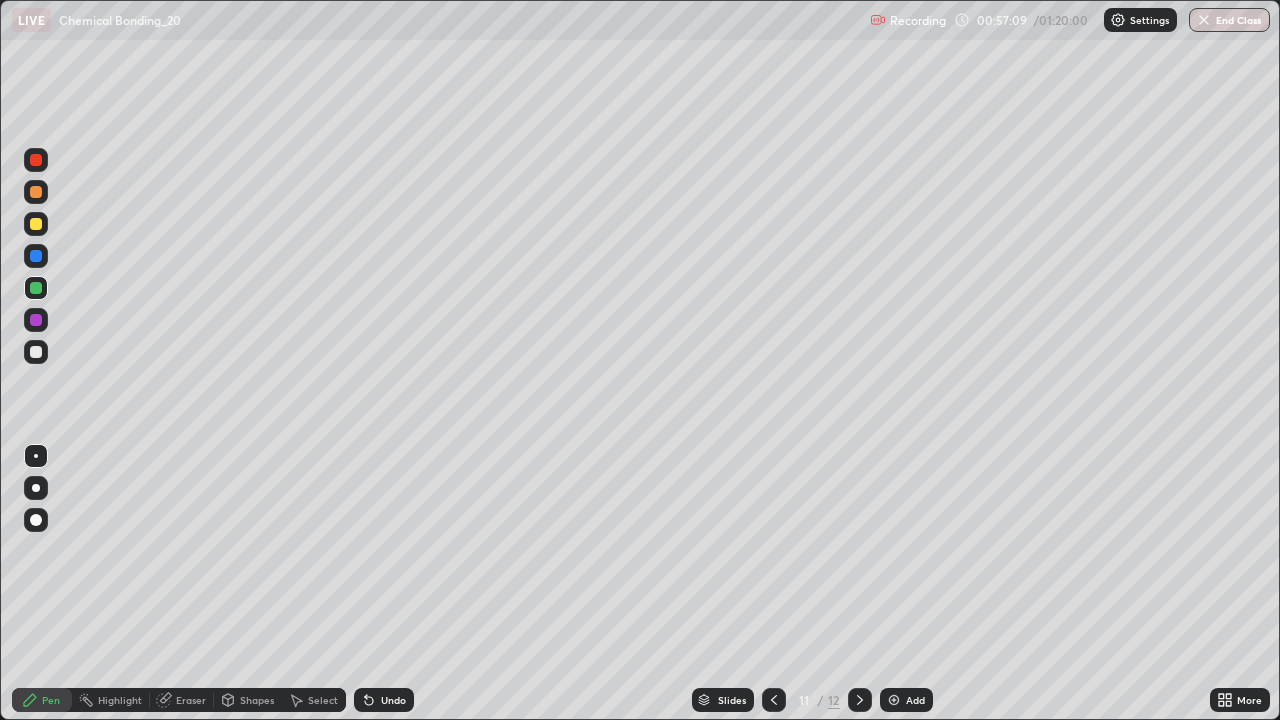 click at bounding box center [36, 224] 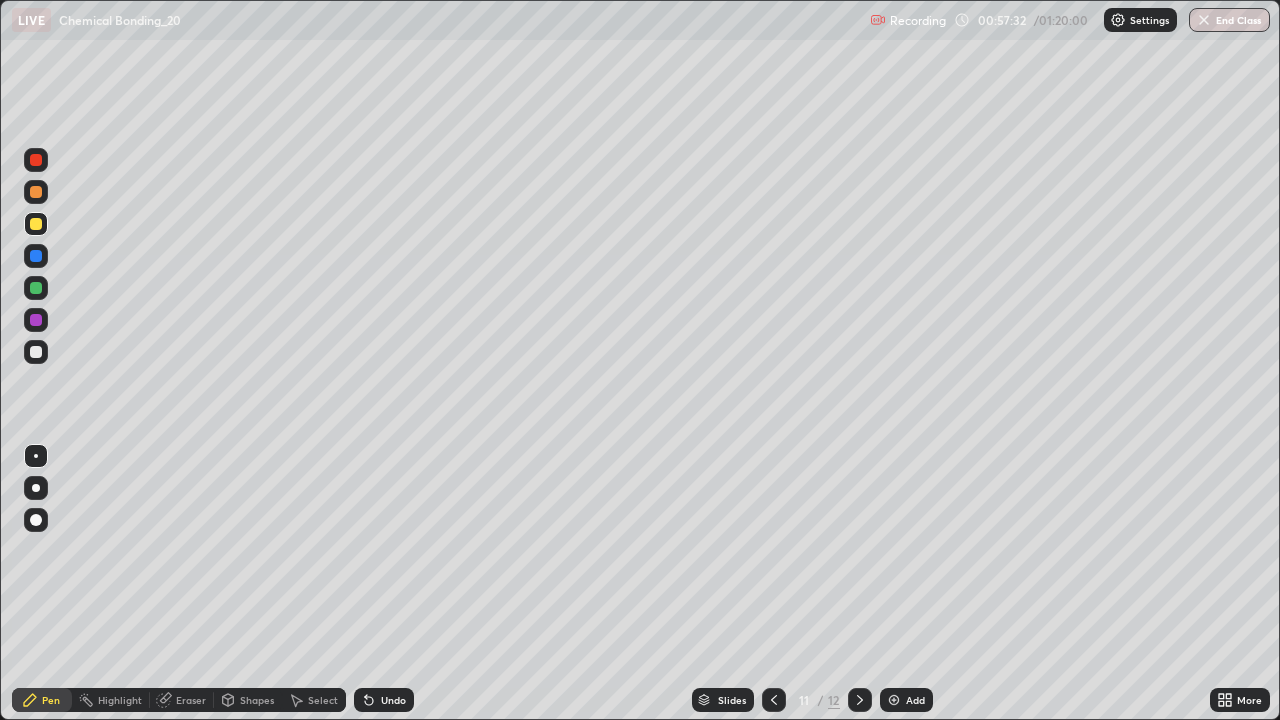 click at bounding box center (36, 256) 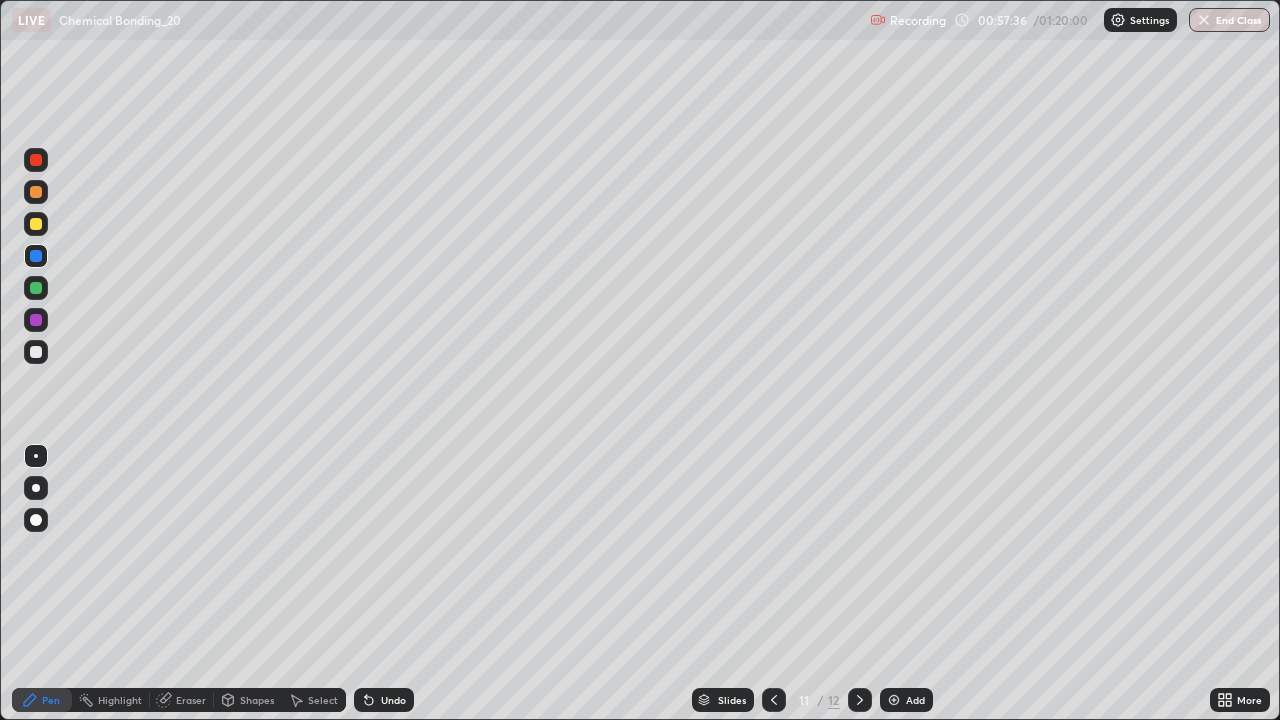 click on "Undo" at bounding box center [393, 700] 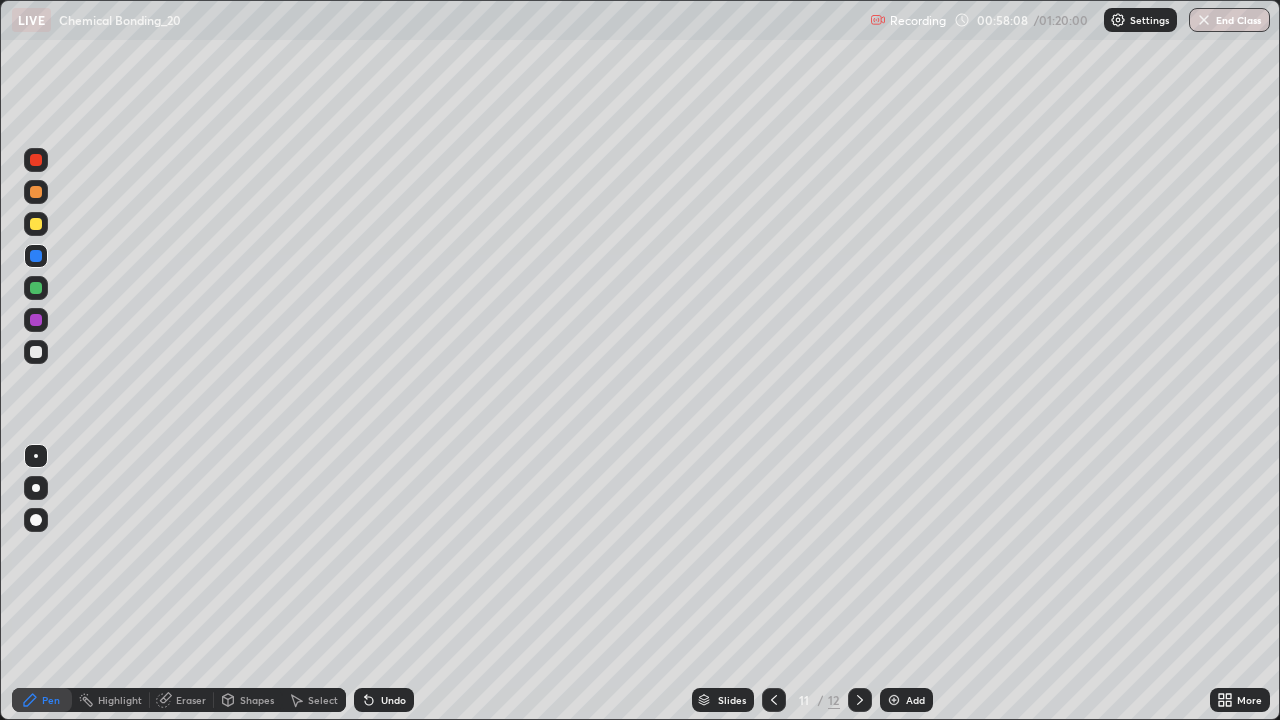 click at bounding box center [894, 700] 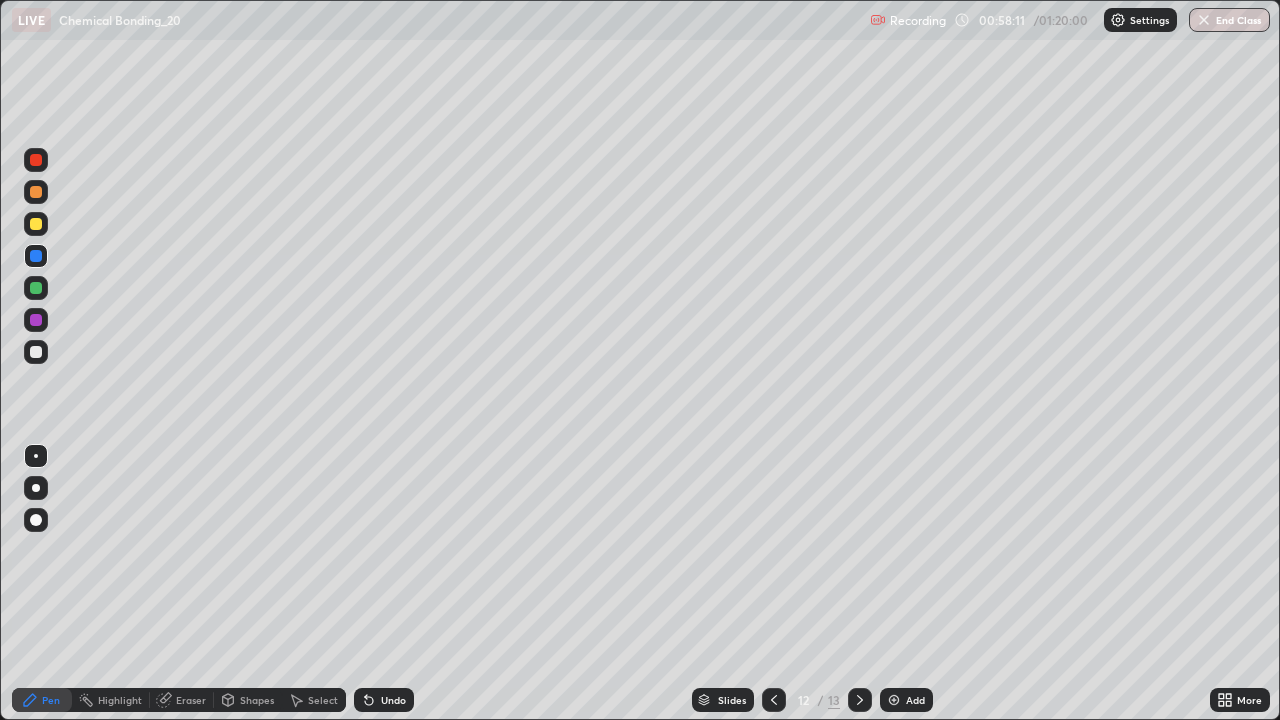 click at bounding box center (36, 352) 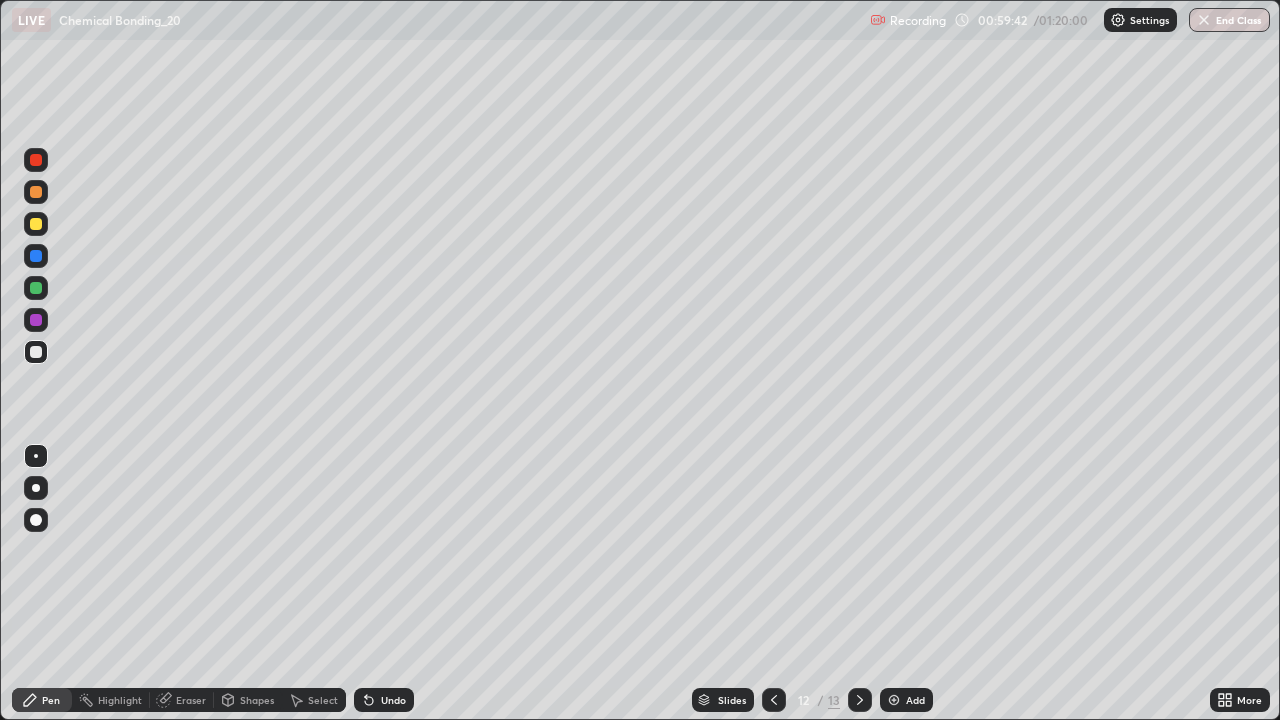 click at bounding box center [36, 224] 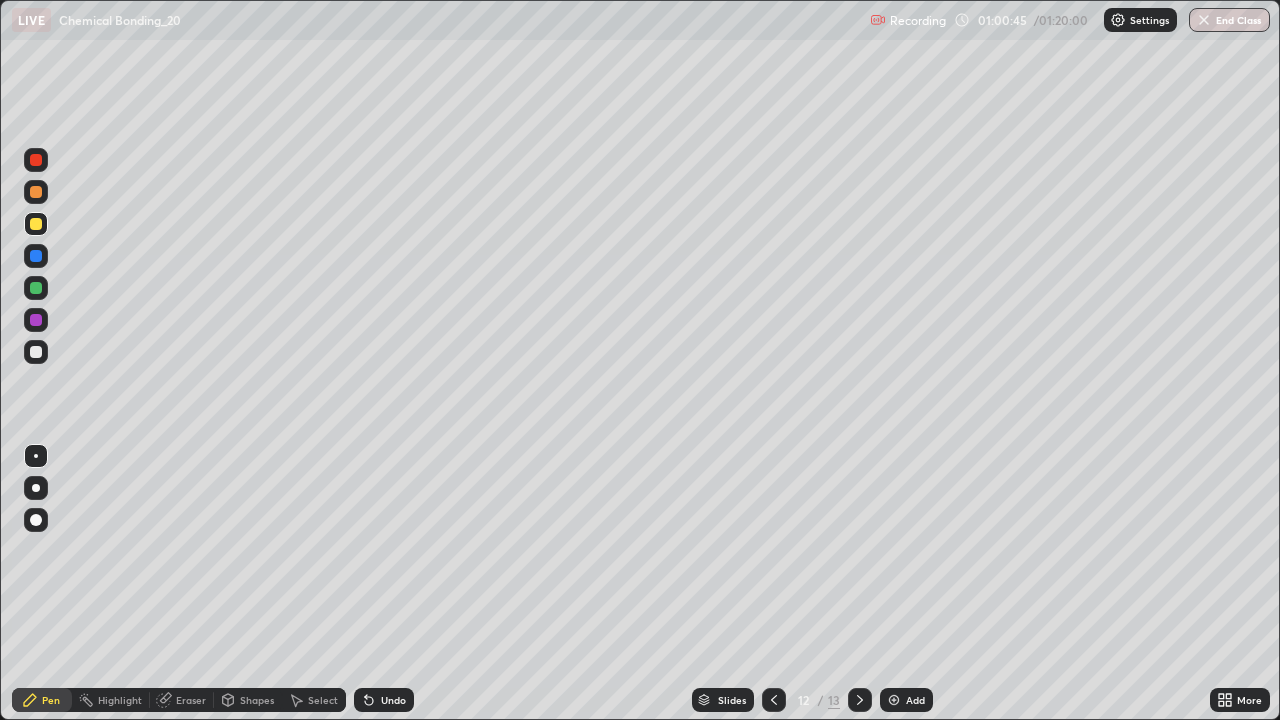 click at bounding box center [36, 288] 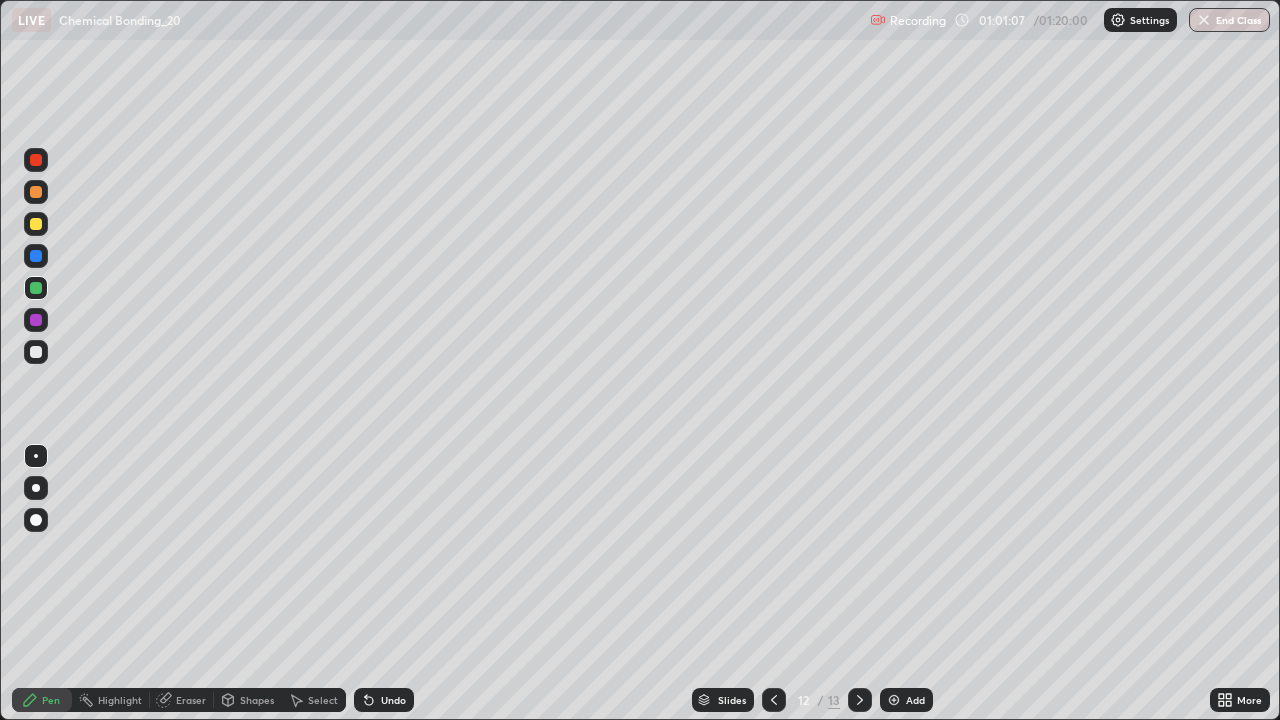 click at bounding box center (36, 224) 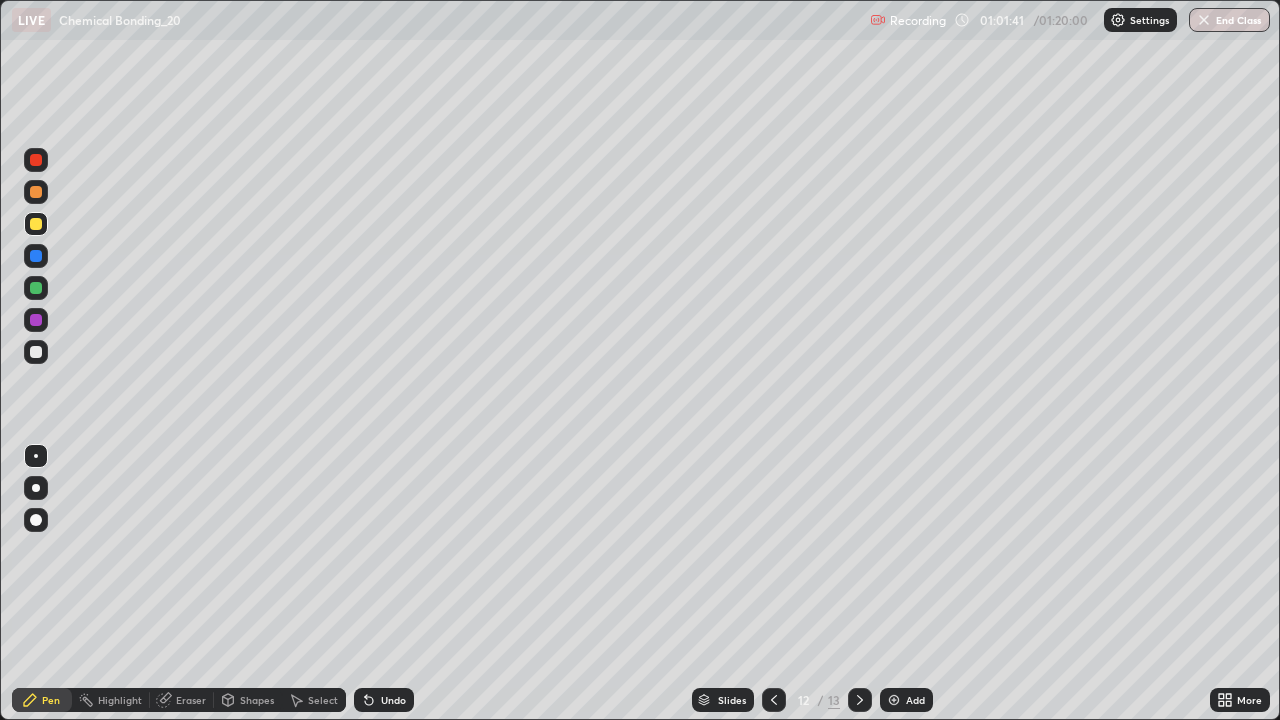 click at bounding box center (36, 288) 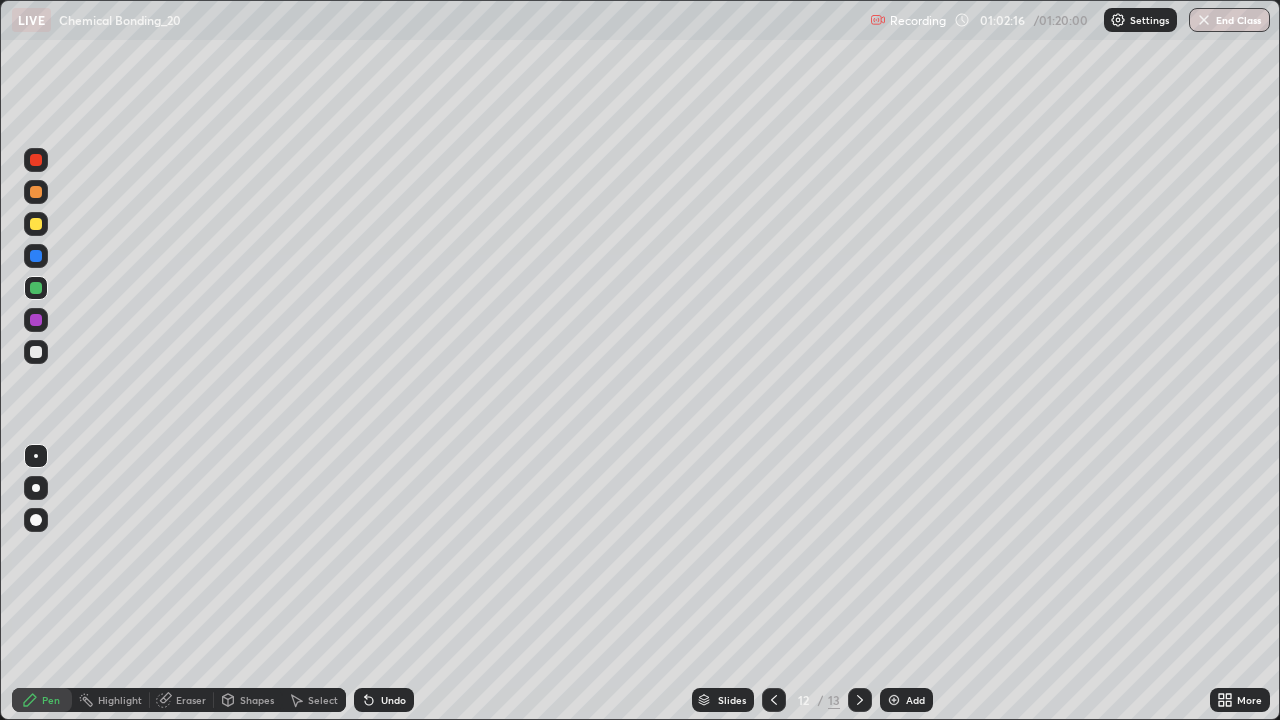 click at bounding box center [894, 700] 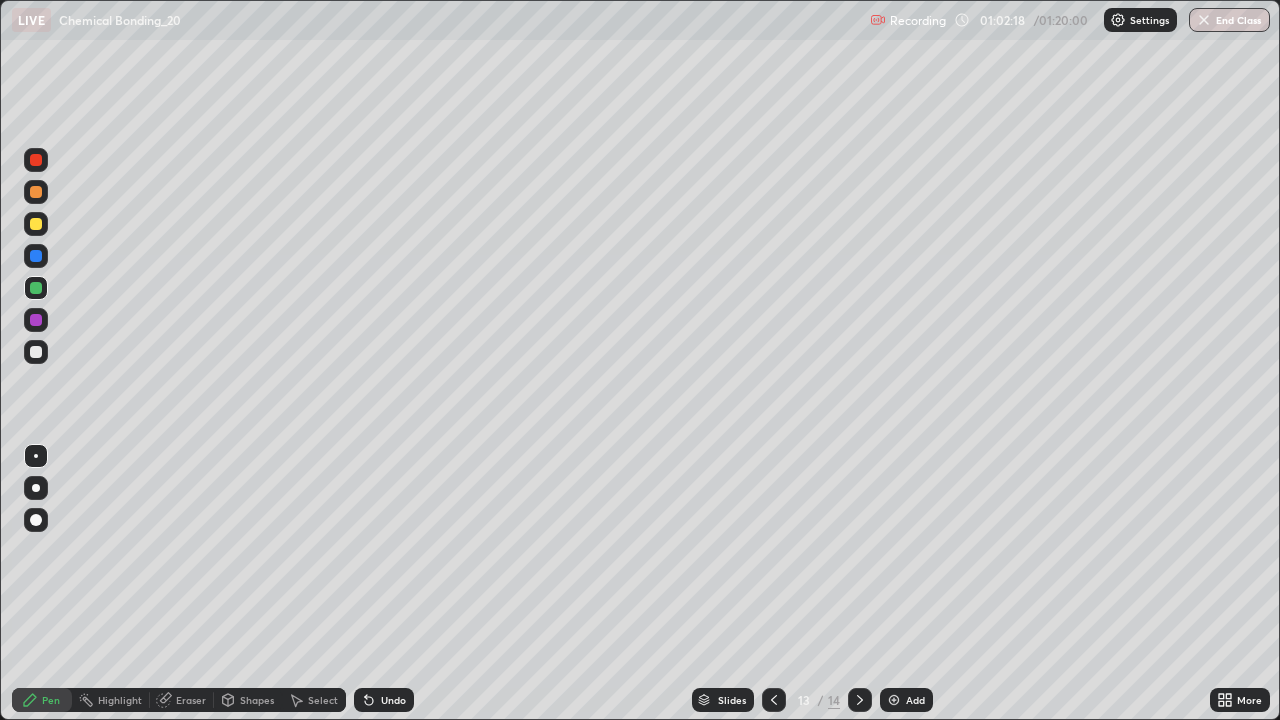 click at bounding box center [36, 352] 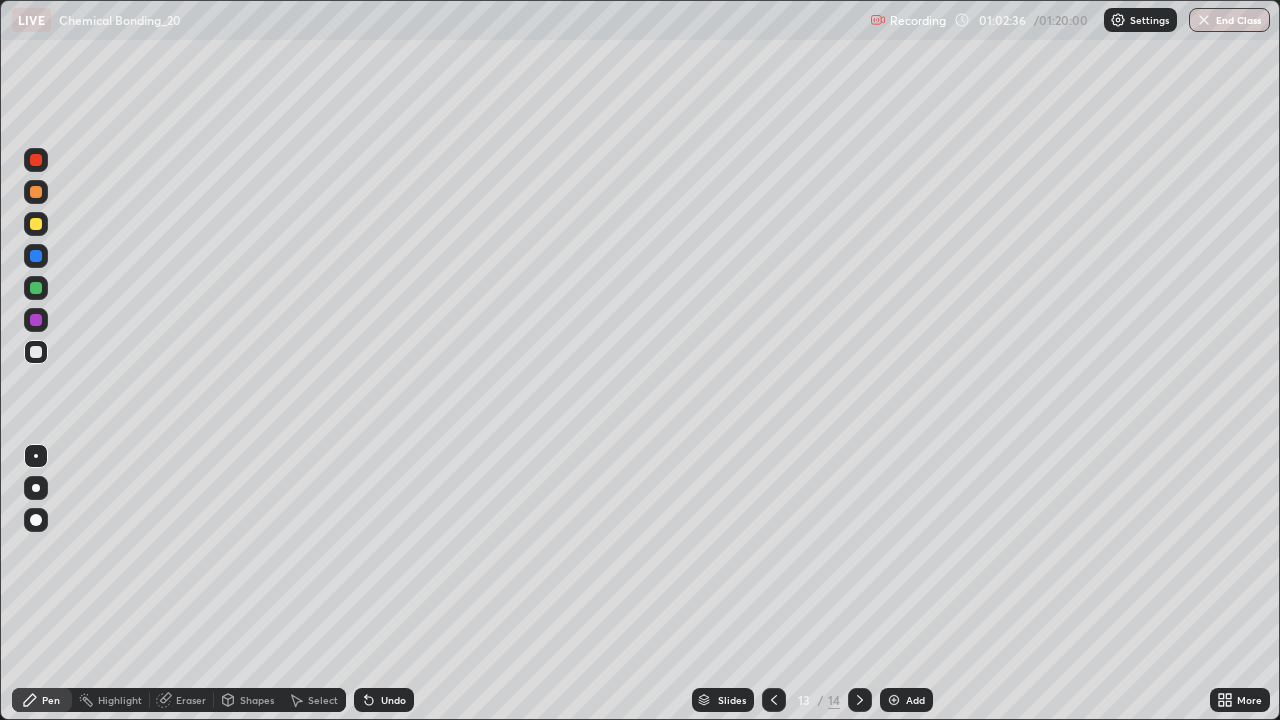 click on "Undo" at bounding box center [393, 700] 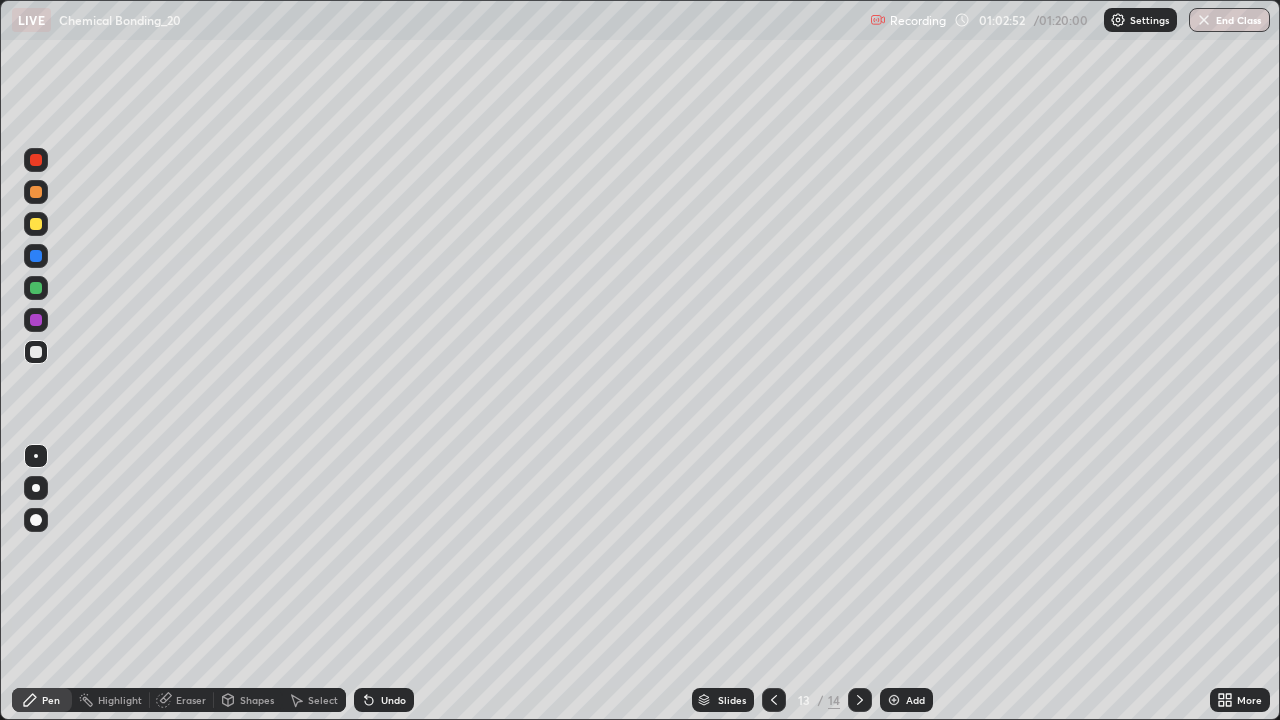 click at bounding box center (36, 224) 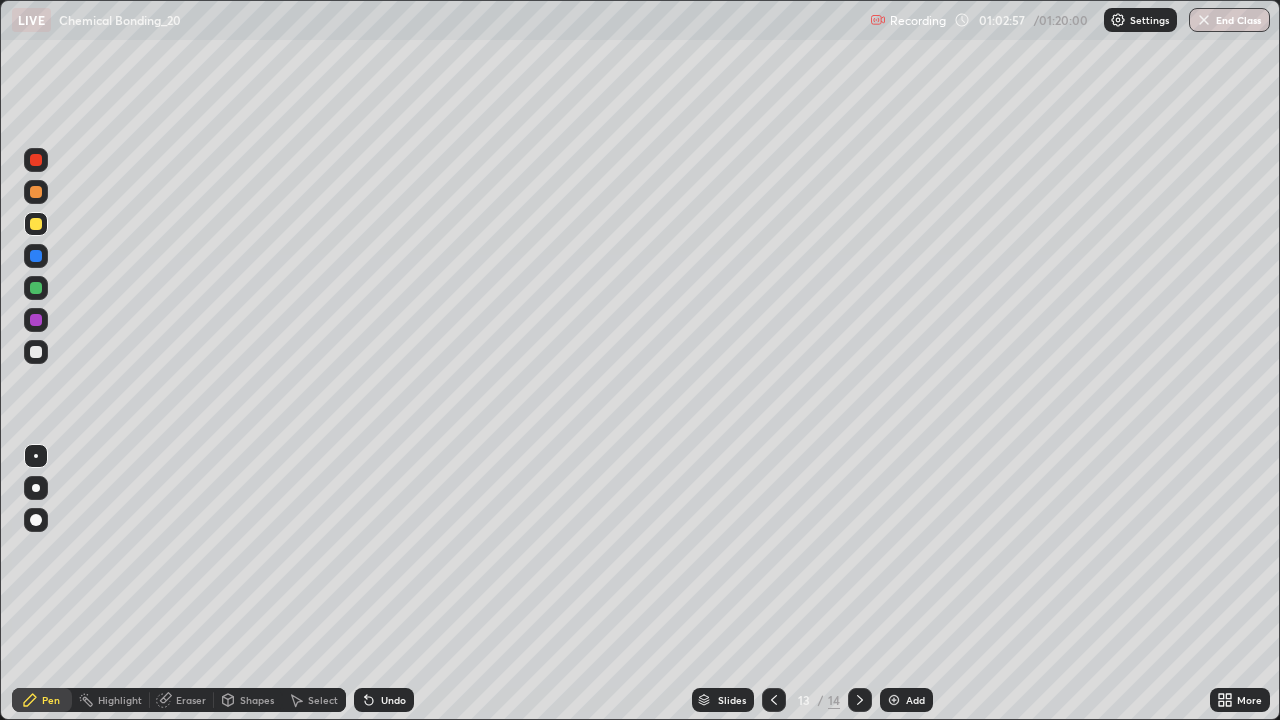 click at bounding box center [36, 288] 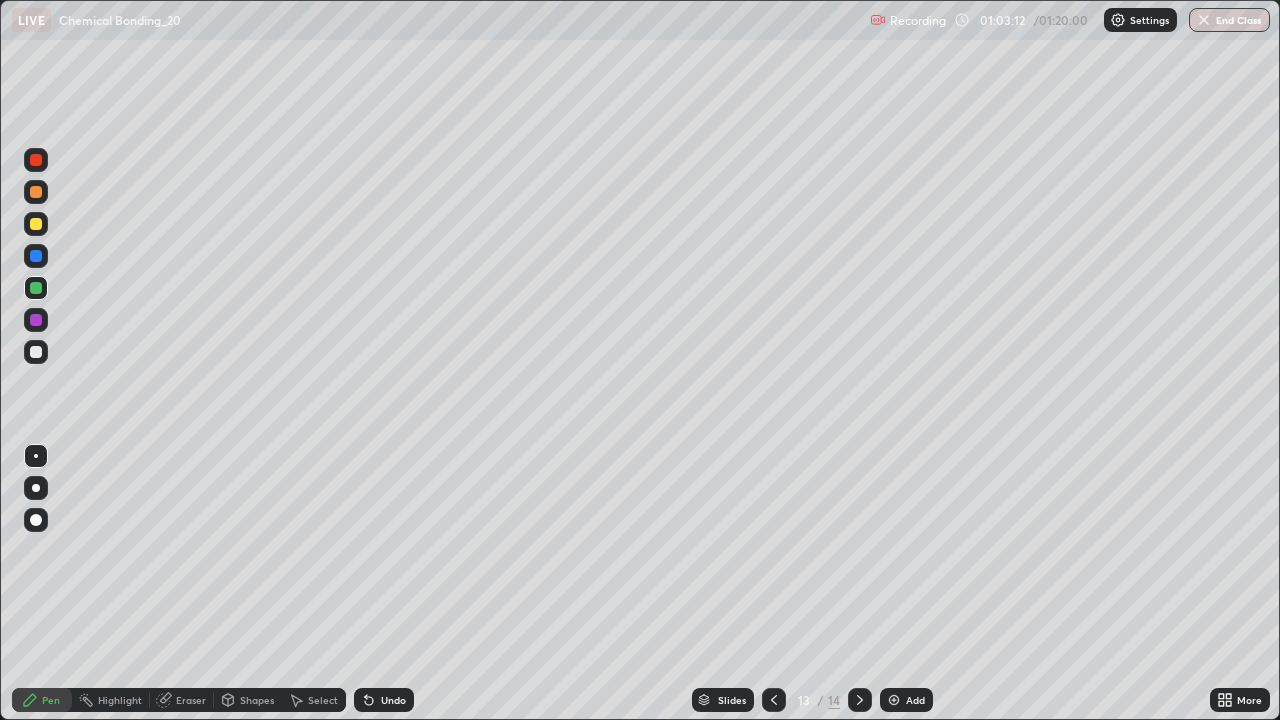 click at bounding box center (36, 352) 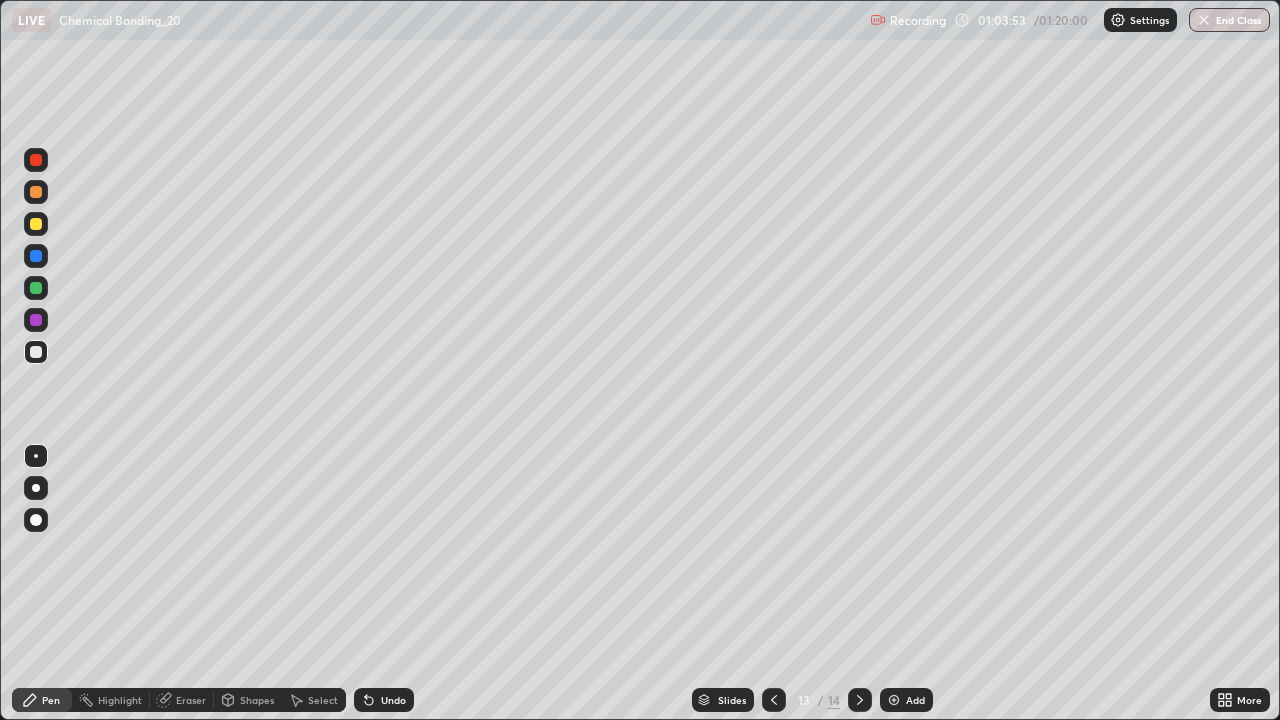 click at bounding box center (36, 224) 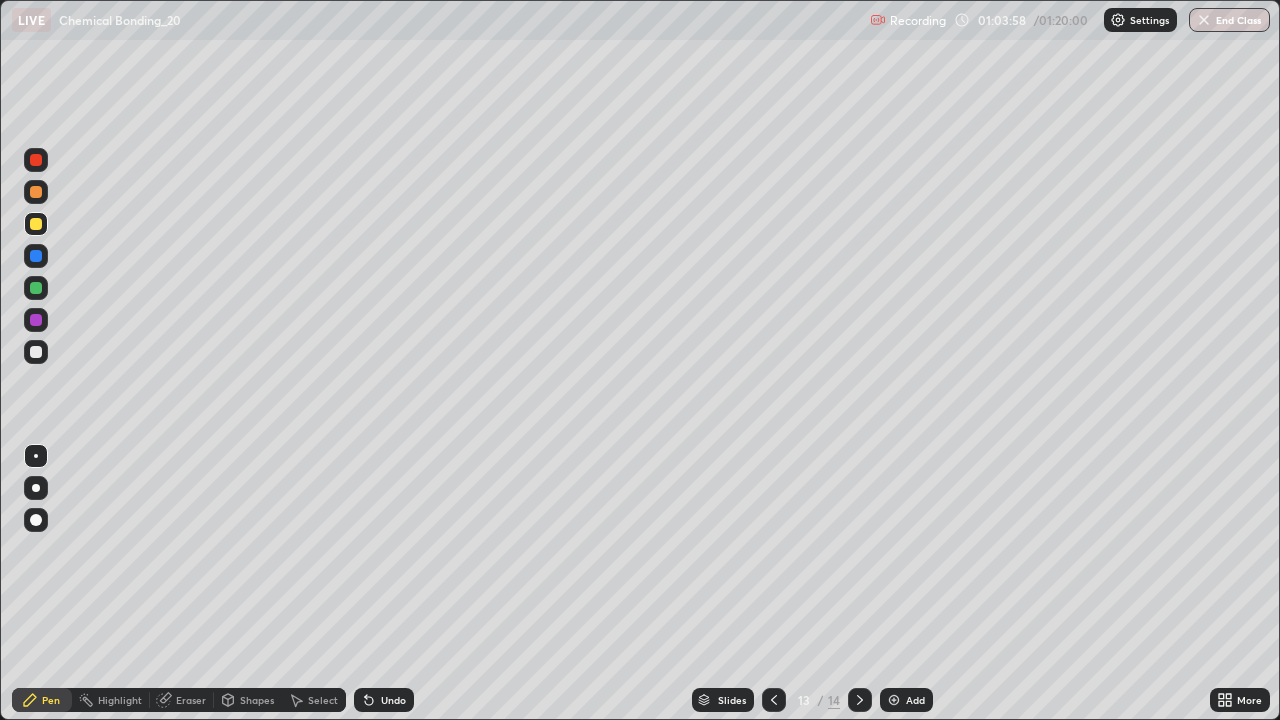 click at bounding box center (36, 352) 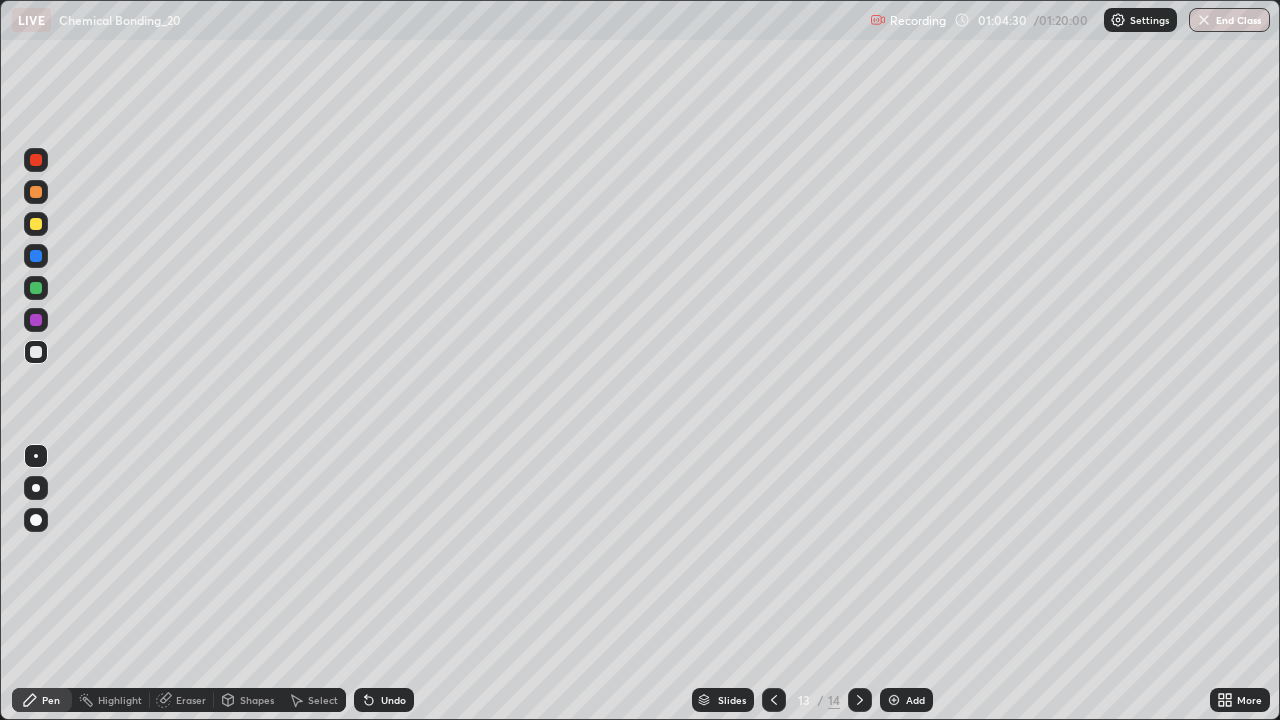 click at bounding box center [36, 352] 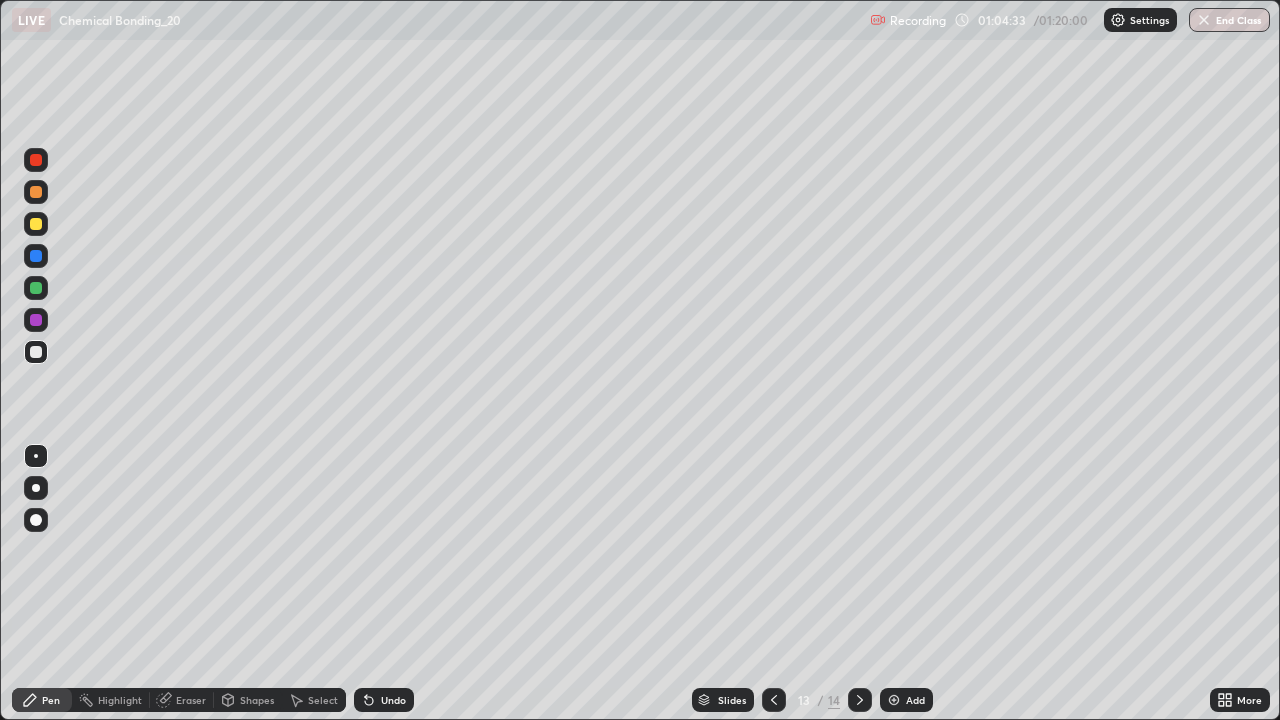 click on "Undo" at bounding box center (384, 700) 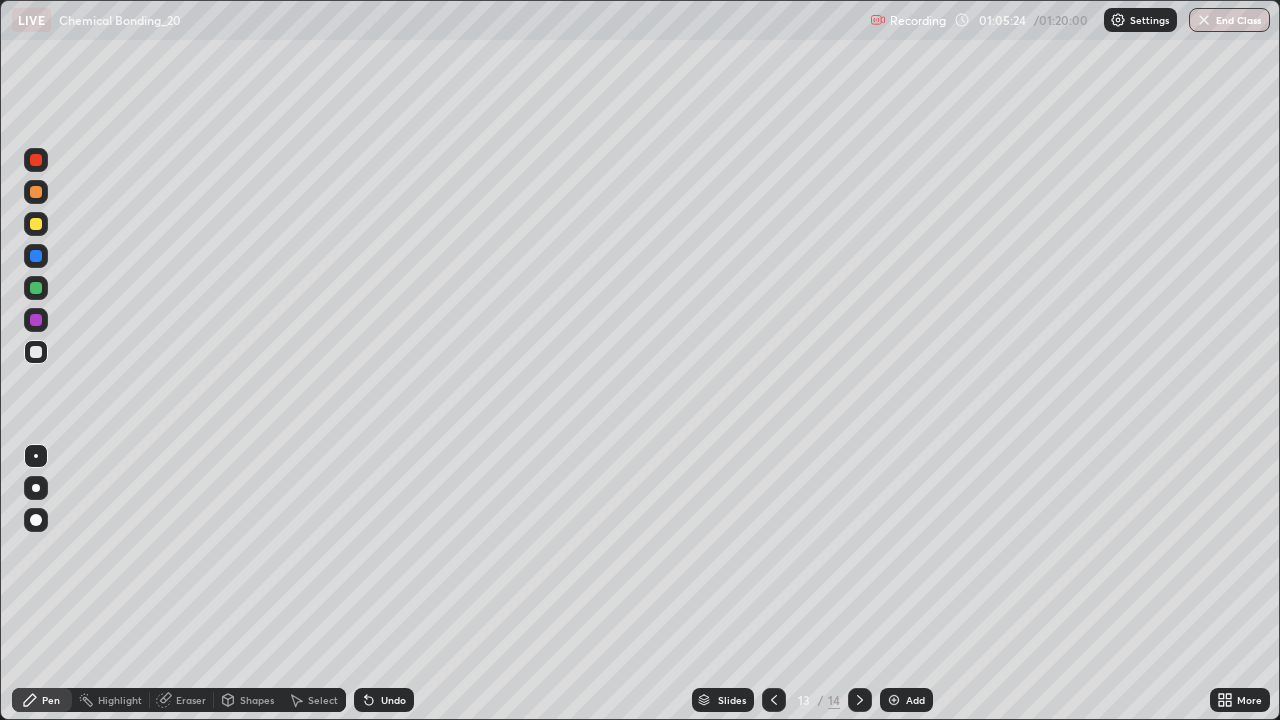 click at bounding box center [36, 224] 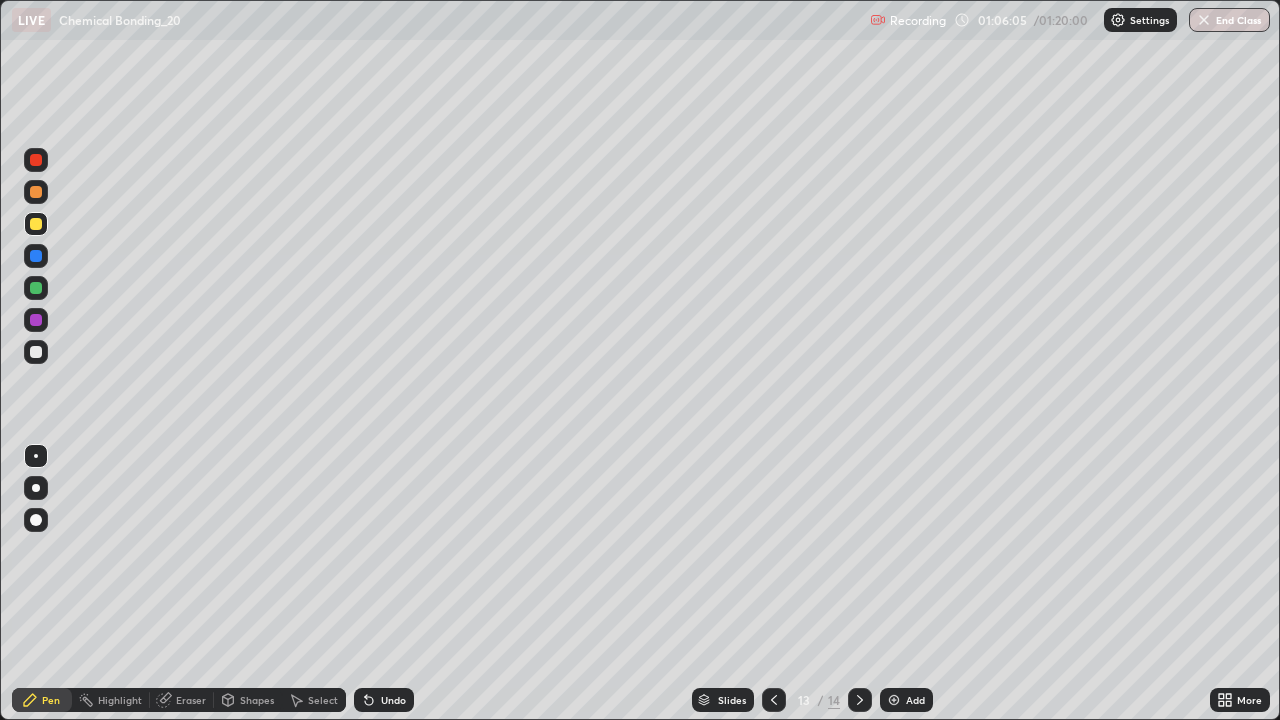 click at bounding box center (36, 288) 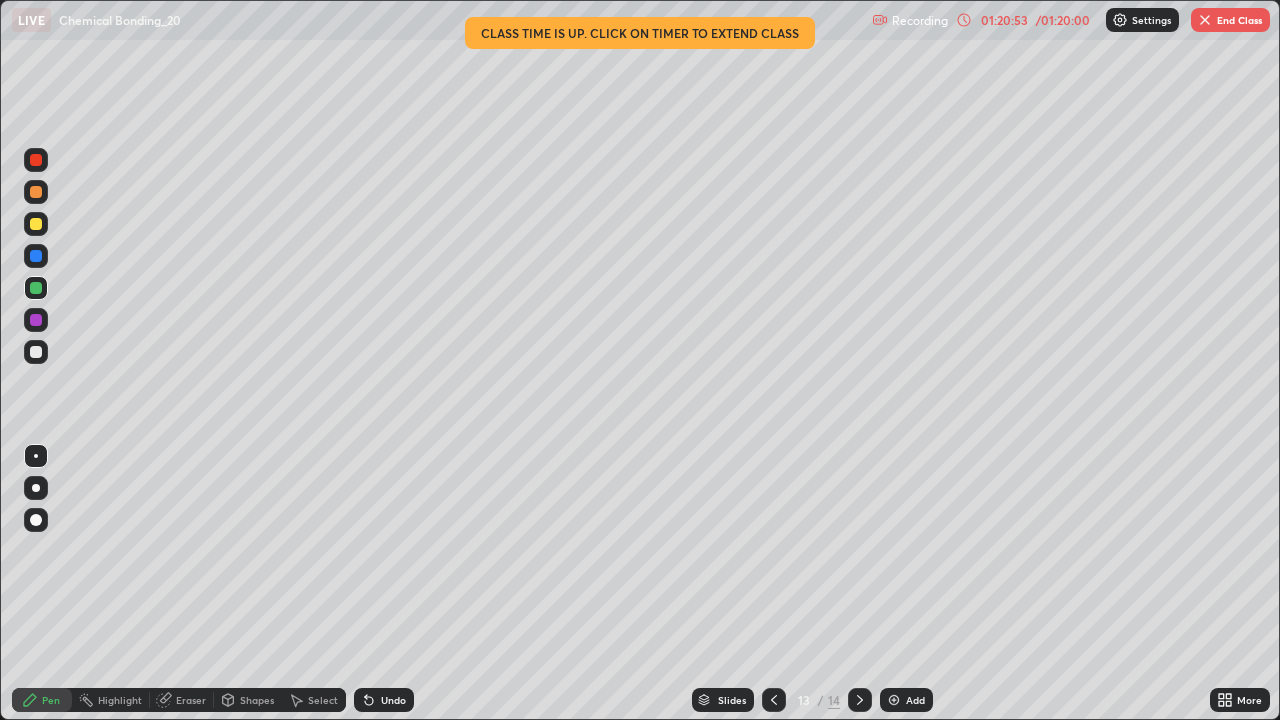 click on "End Class" at bounding box center [1230, 20] 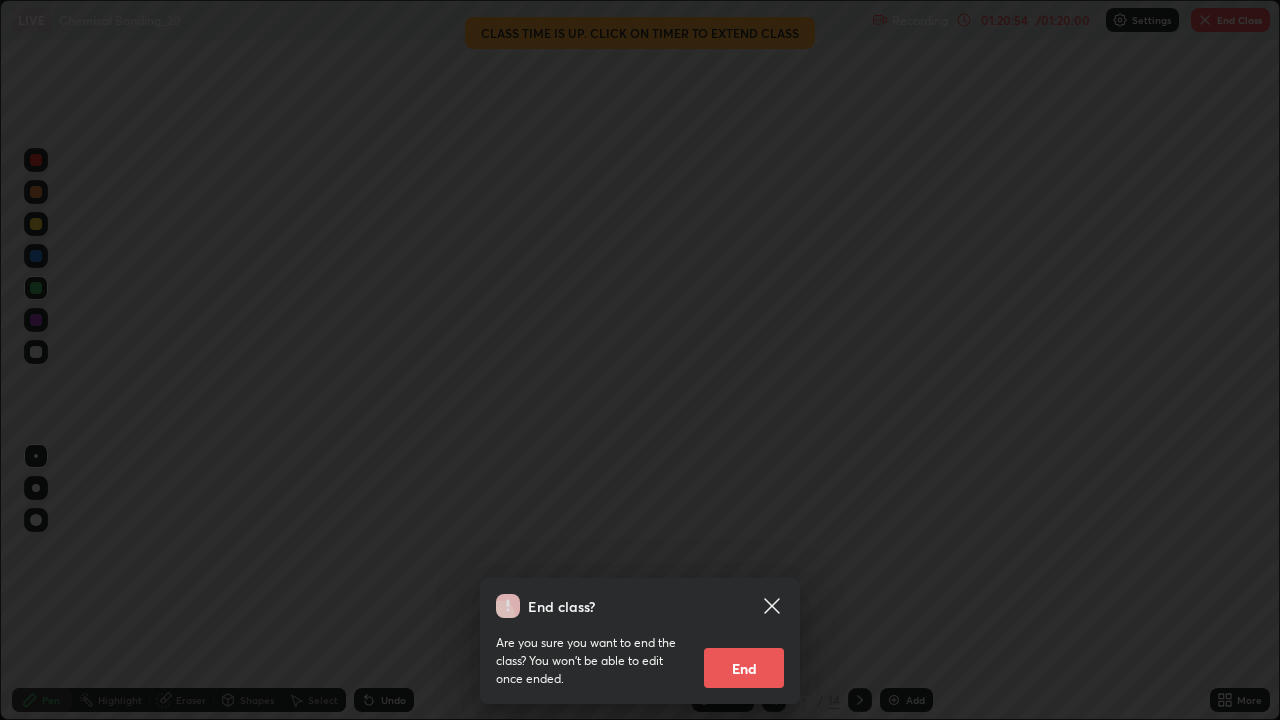 click on "End" at bounding box center (744, 668) 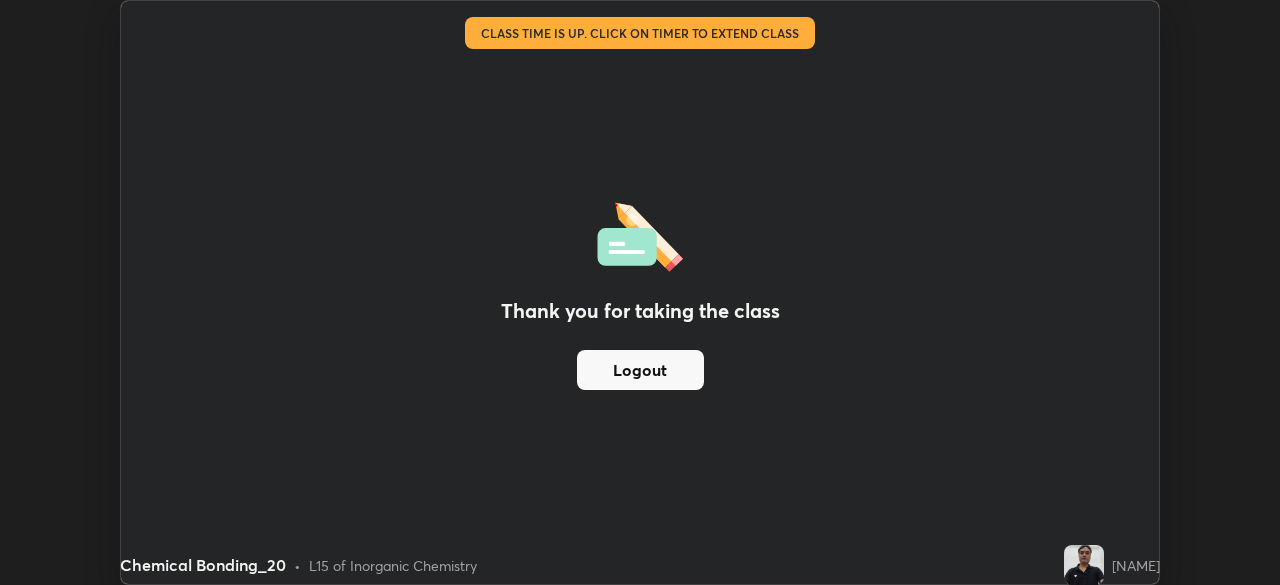 scroll, scrollTop: 585, scrollLeft: 1280, axis: both 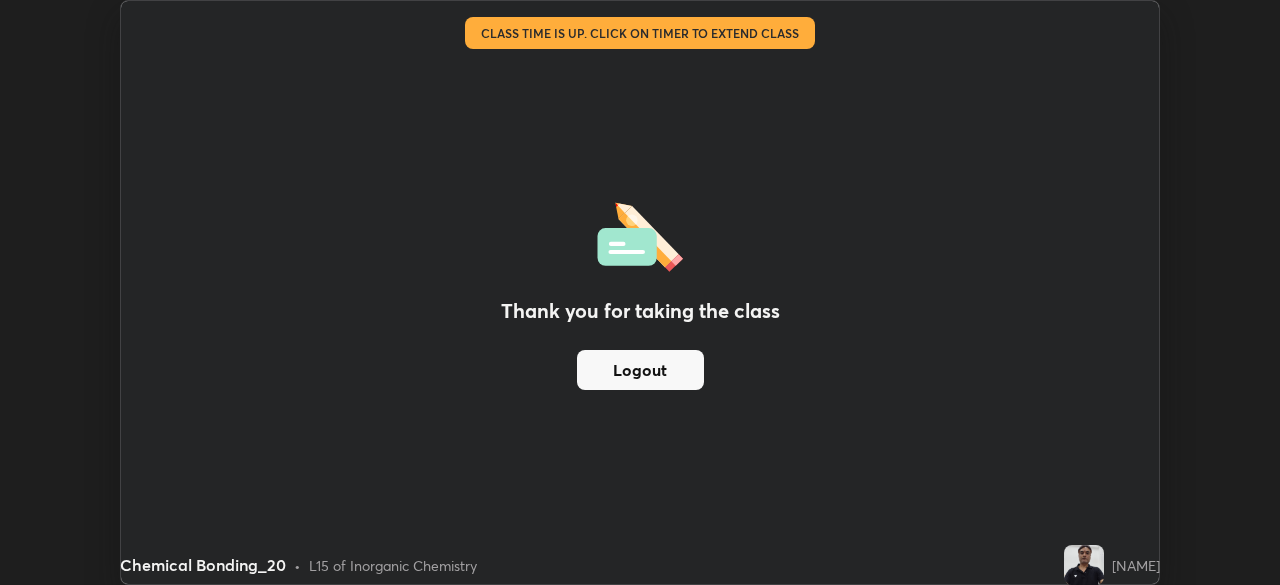 click on "Logout" at bounding box center (640, 370) 